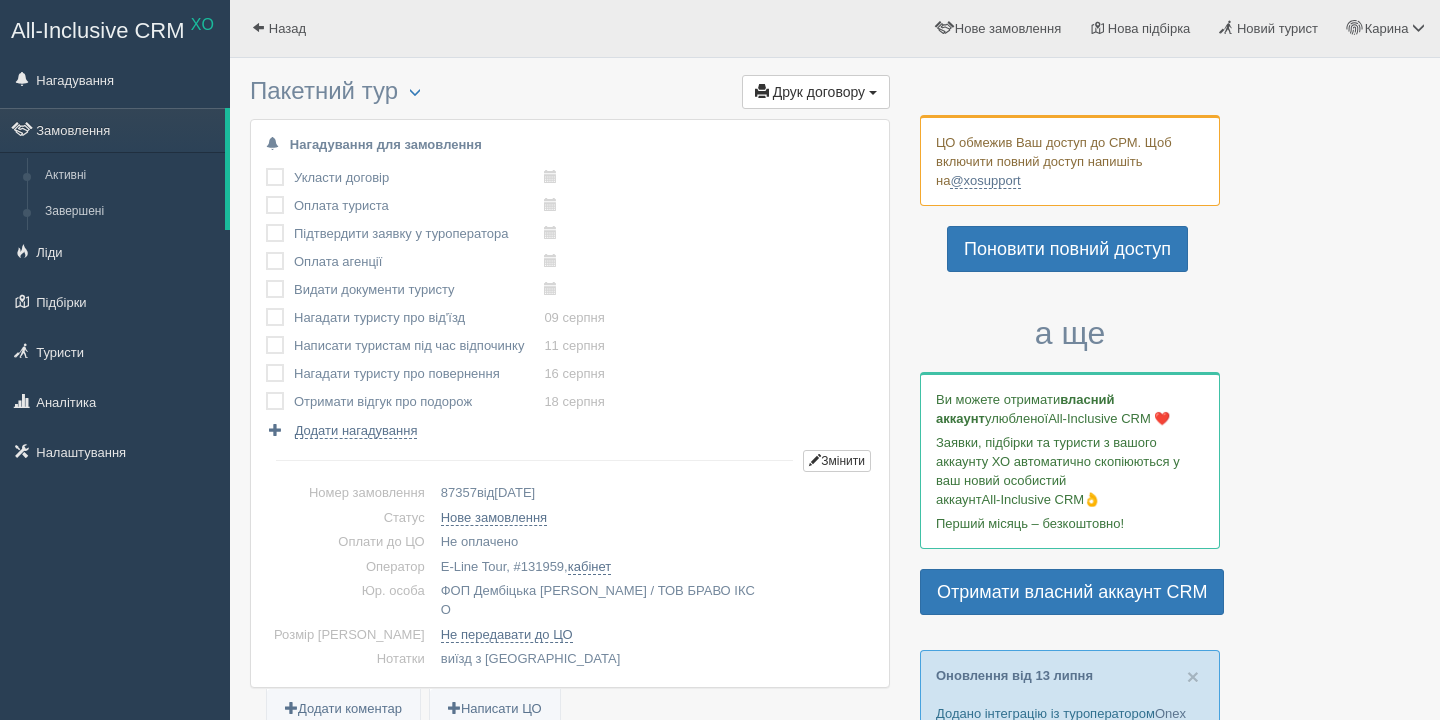 scroll, scrollTop: 71, scrollLeft: 0, axis: vertical 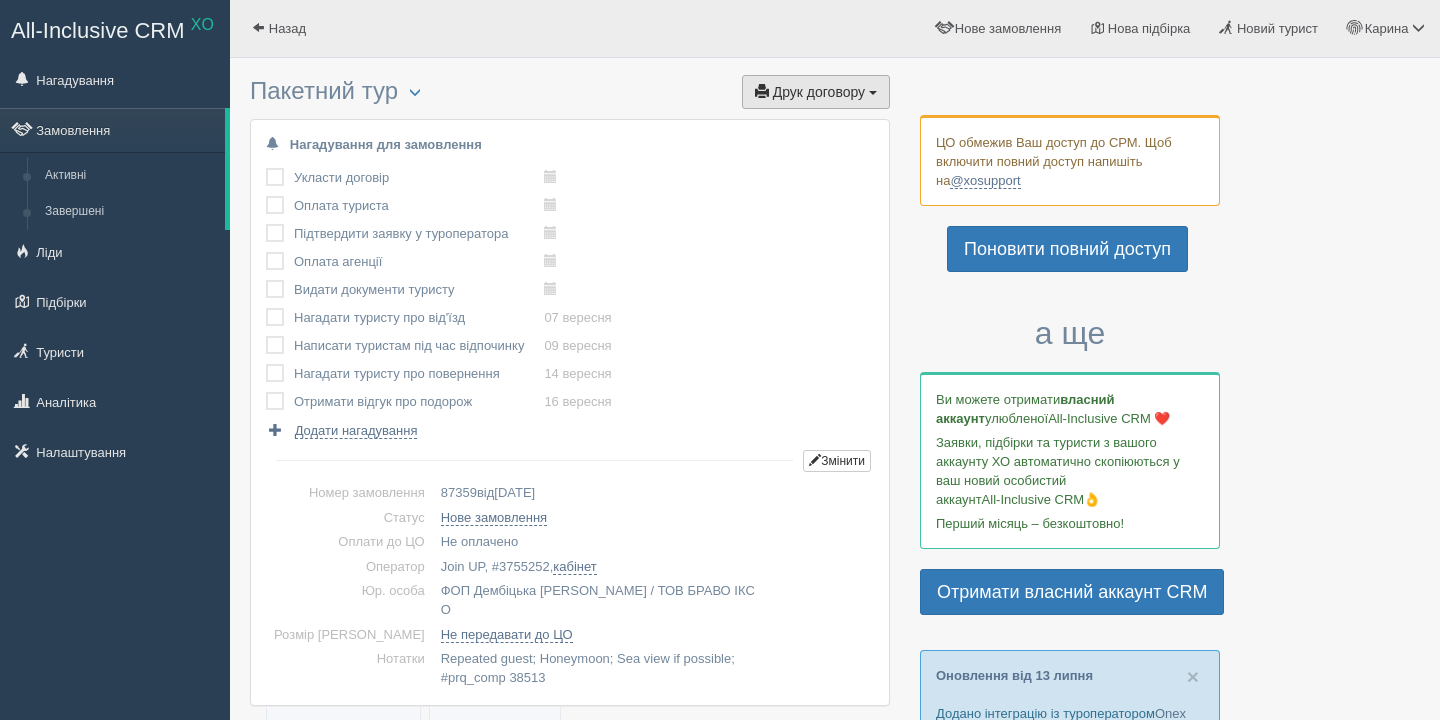 click on "Друк договору" at bounding box center [819, 92] 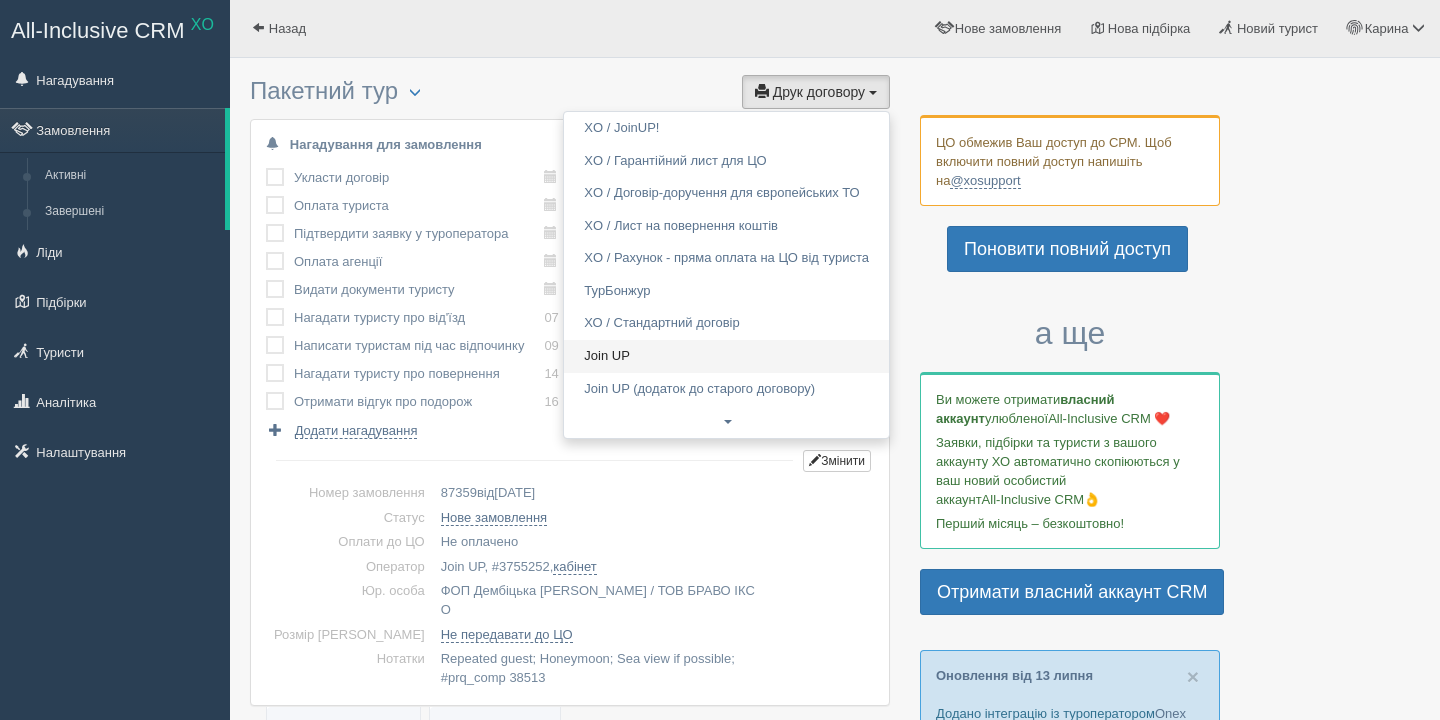 click on "Join UP" at bounding box center (726, 356) 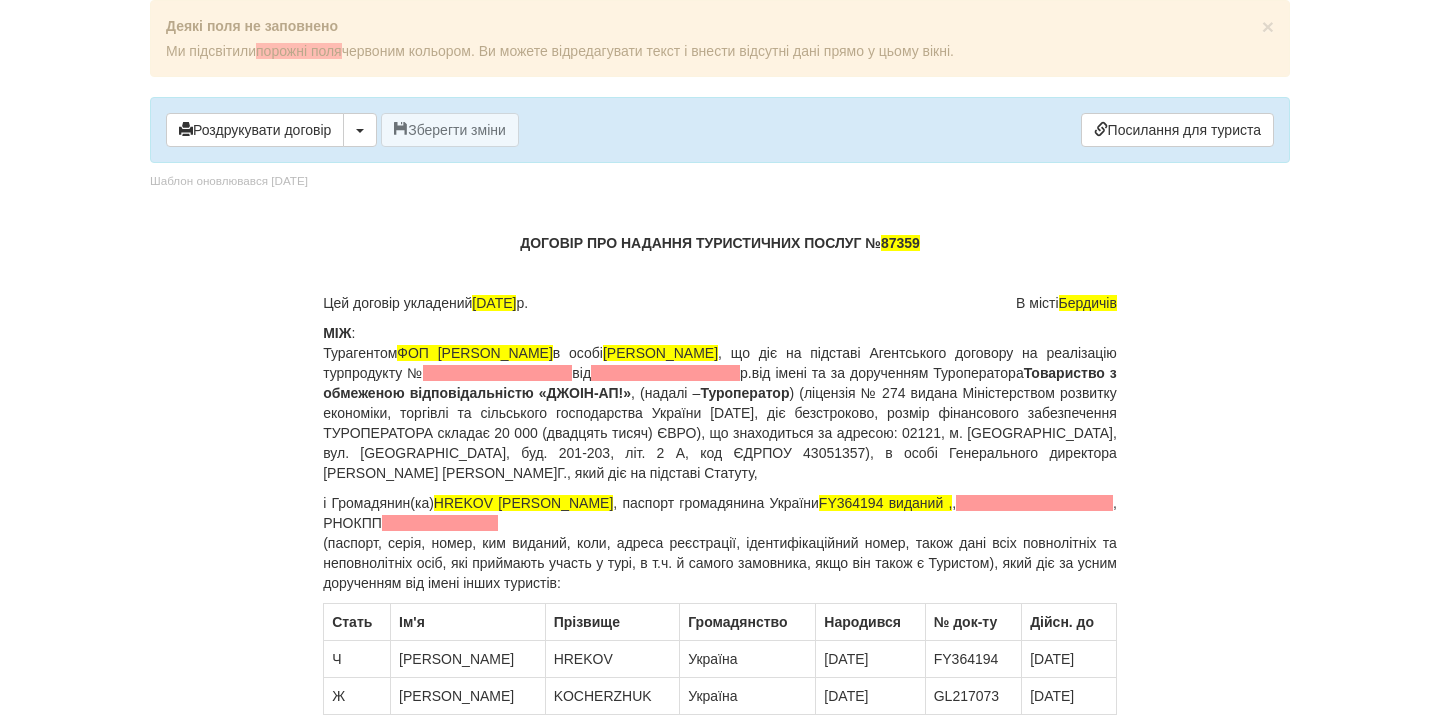 scroll, scrollTop: 0, scrollLeft: 0, axis: both 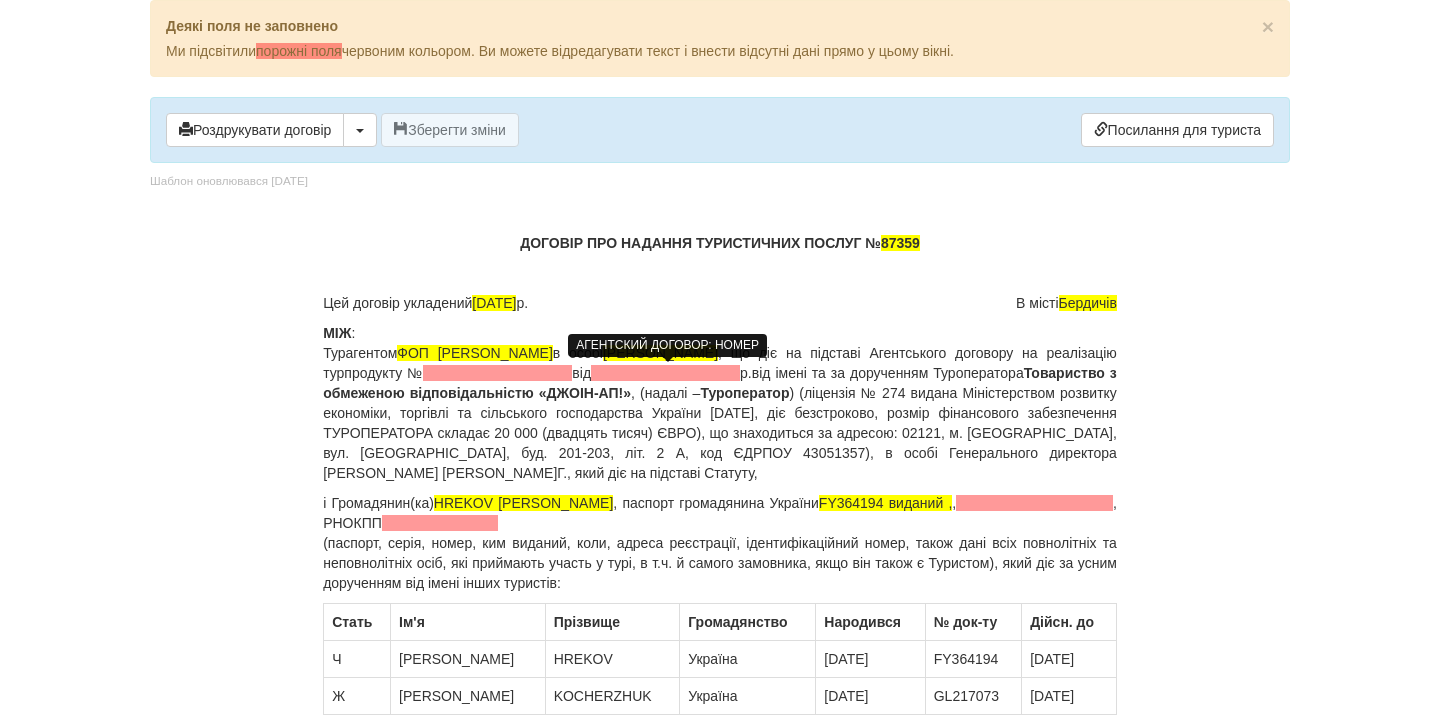 click at bounding box center (497, 373) 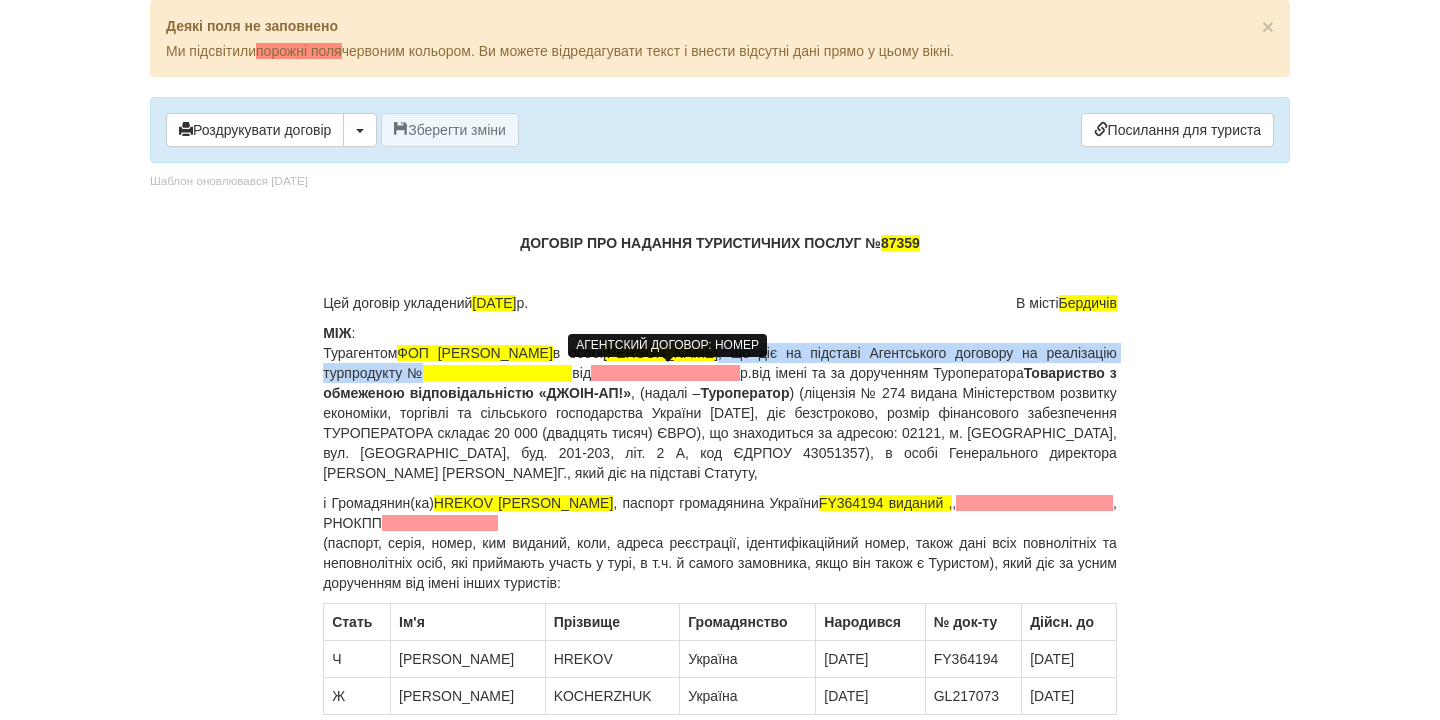 type 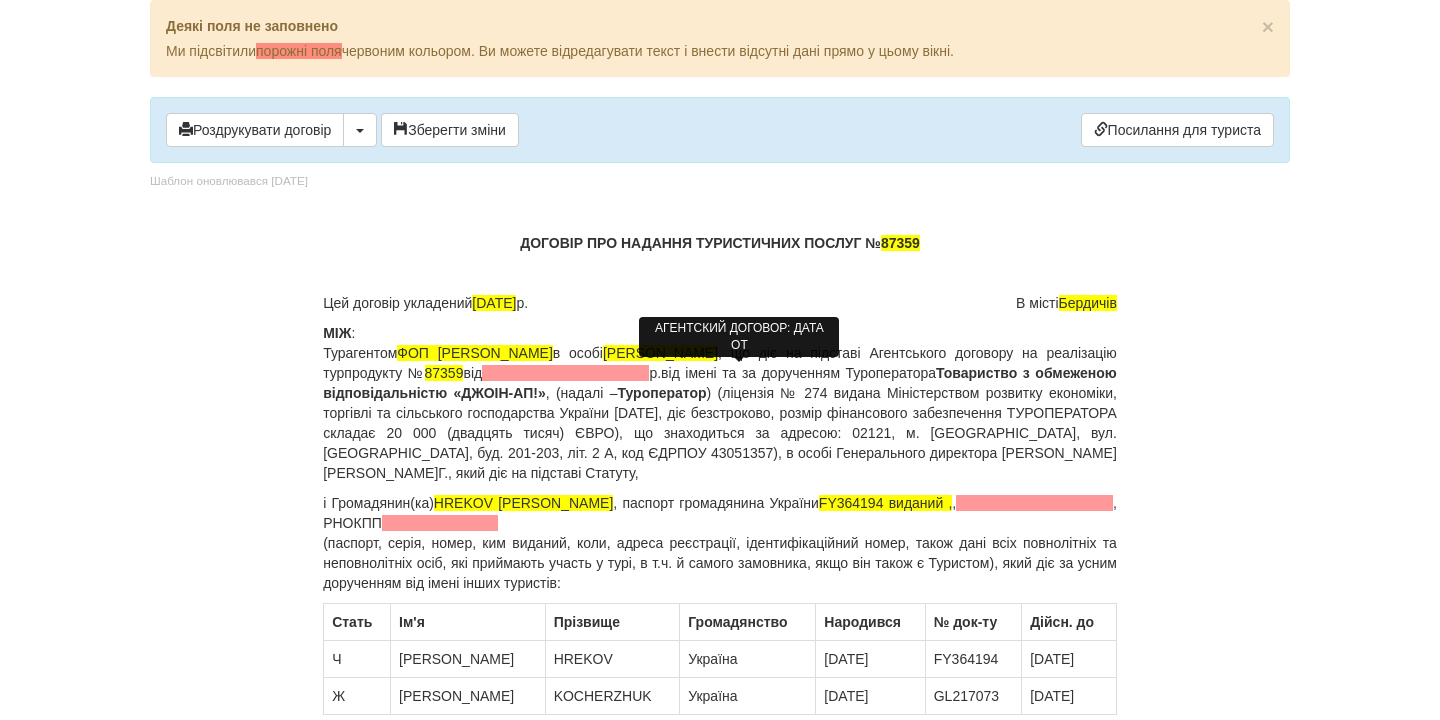 click at bounding box center (565, 373) 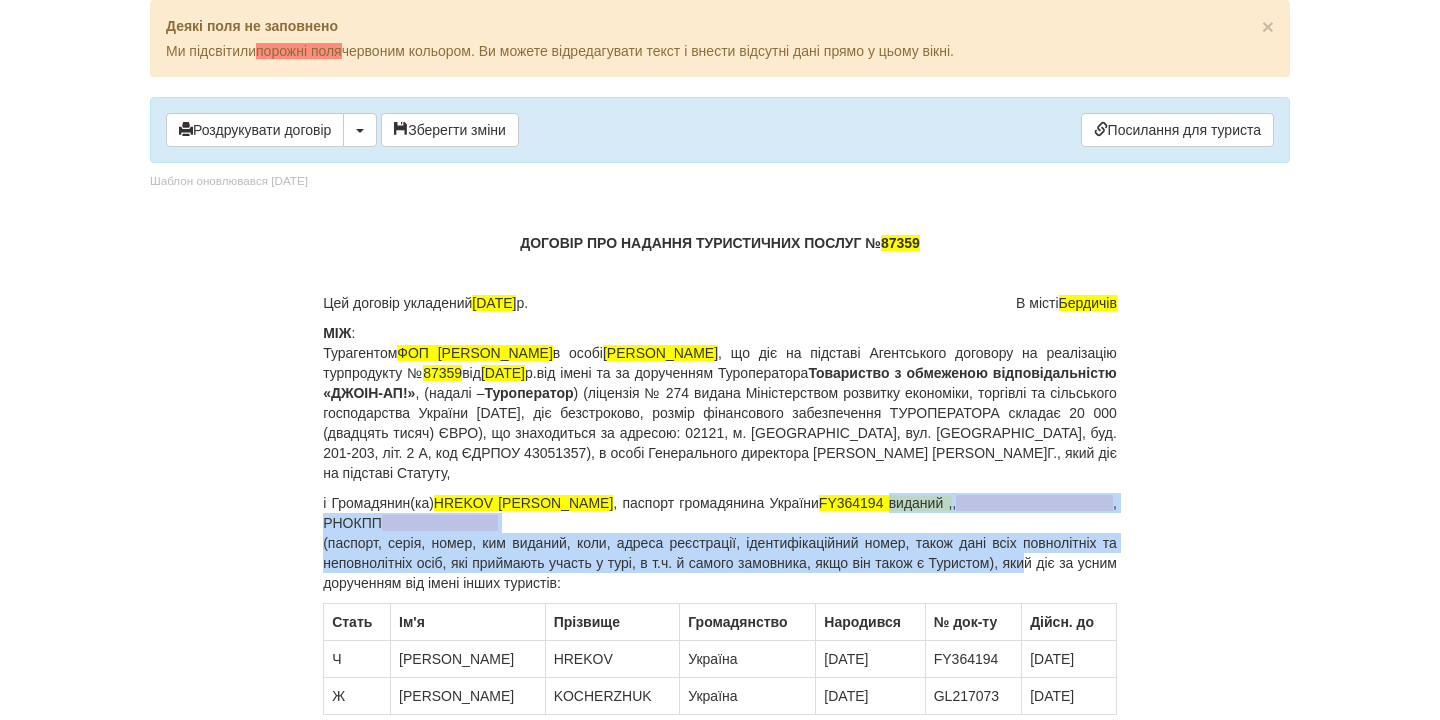 drag, startPoint x: 831, startPoint y: 504, endPoint x: 1050, endPoint y: 567, distance: 227.88155 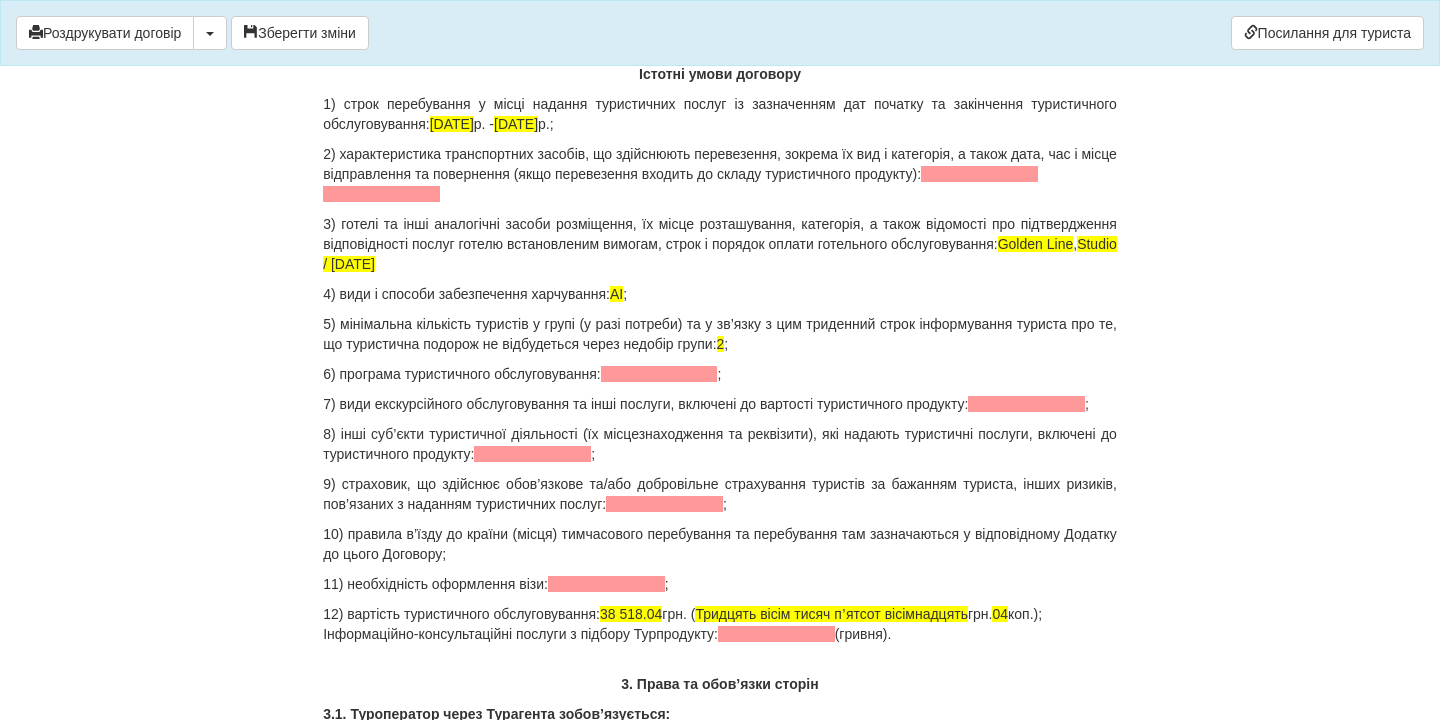 scroll, scrollTop: 1759, scrollLeft: 0, axis: vertical 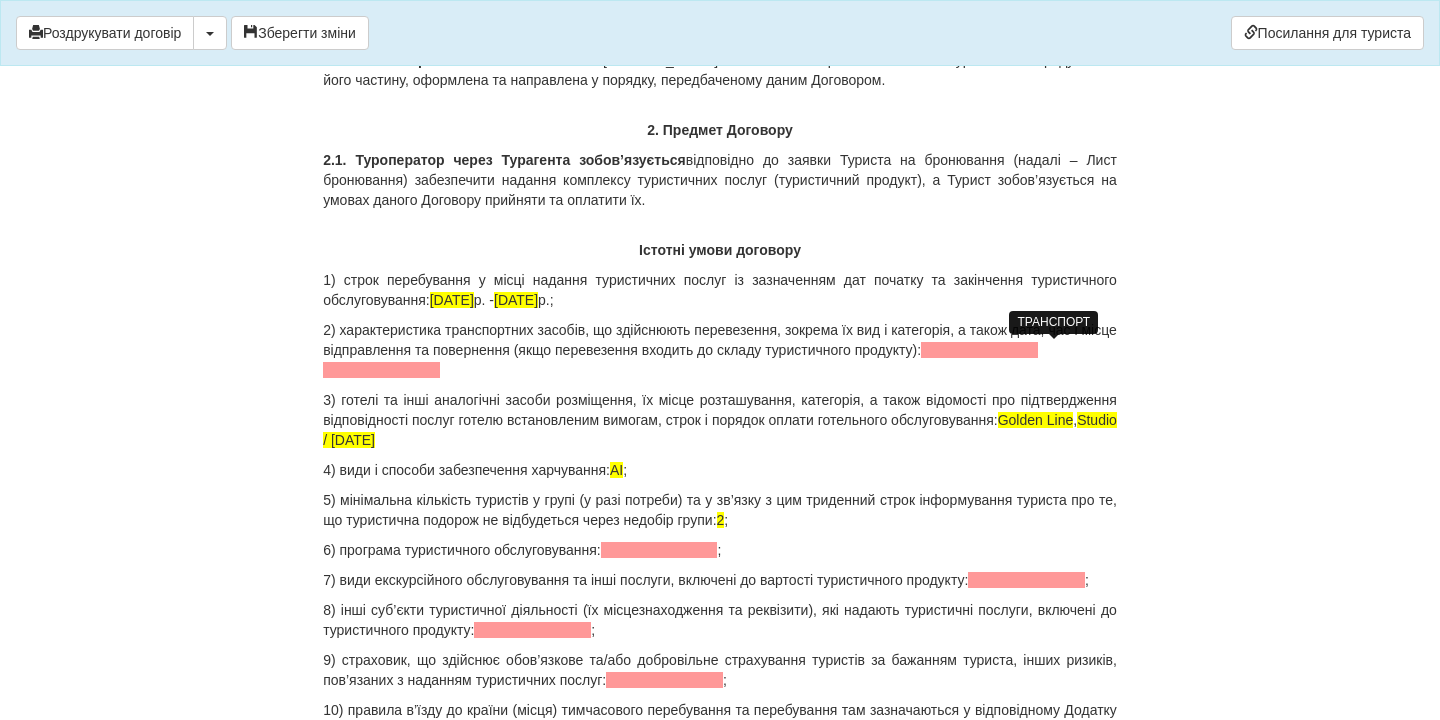 click at bounding box center [979, 350] 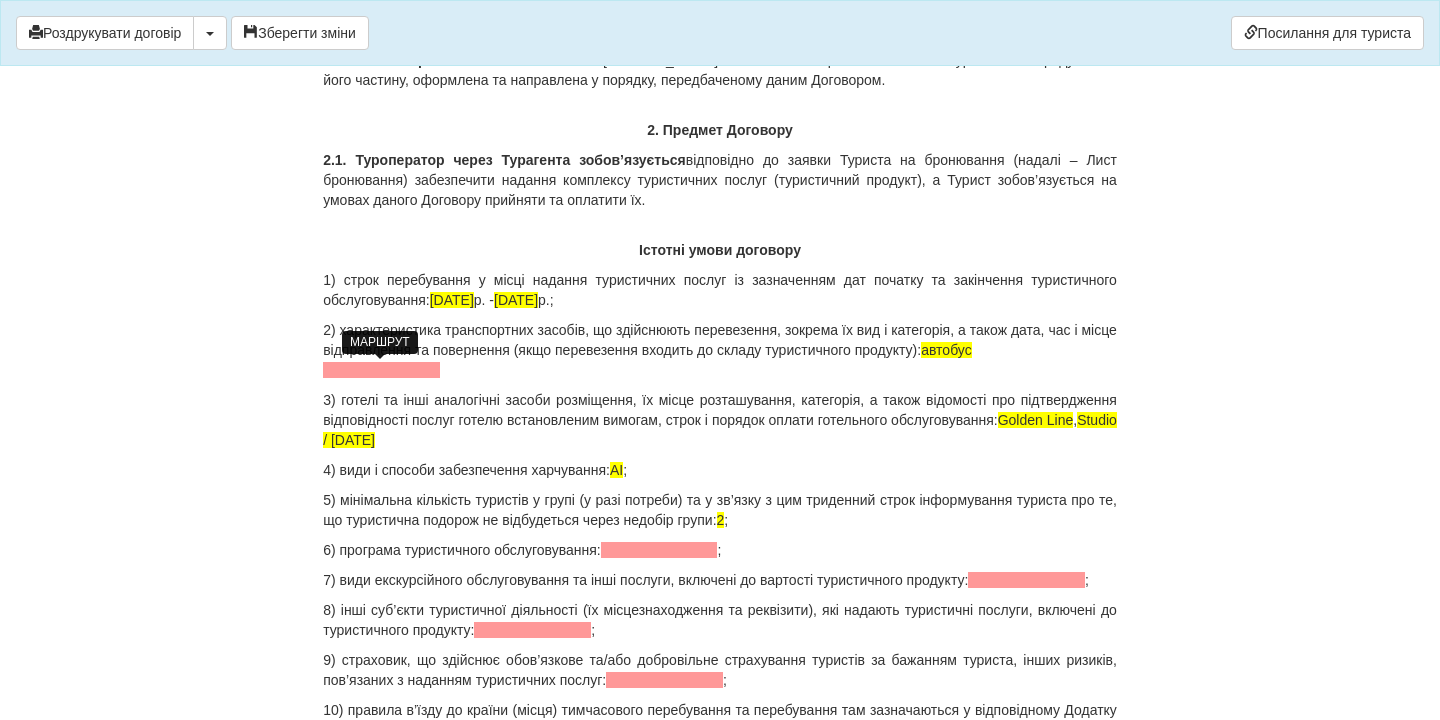 click at bounding box center [381, 370] 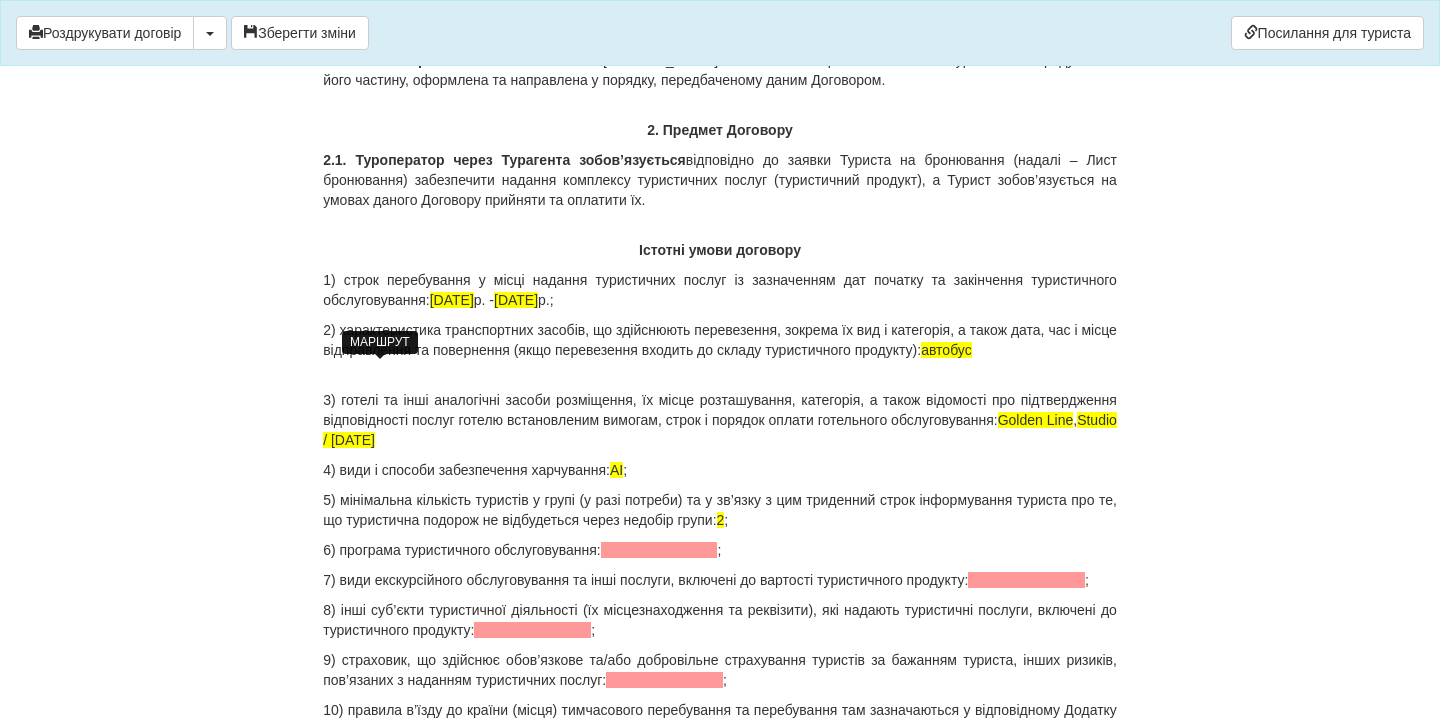 drag, startPoint x: 800, startPoint y: 330, endPoint x: 989, endPoint y: 342, distance: 189.38057 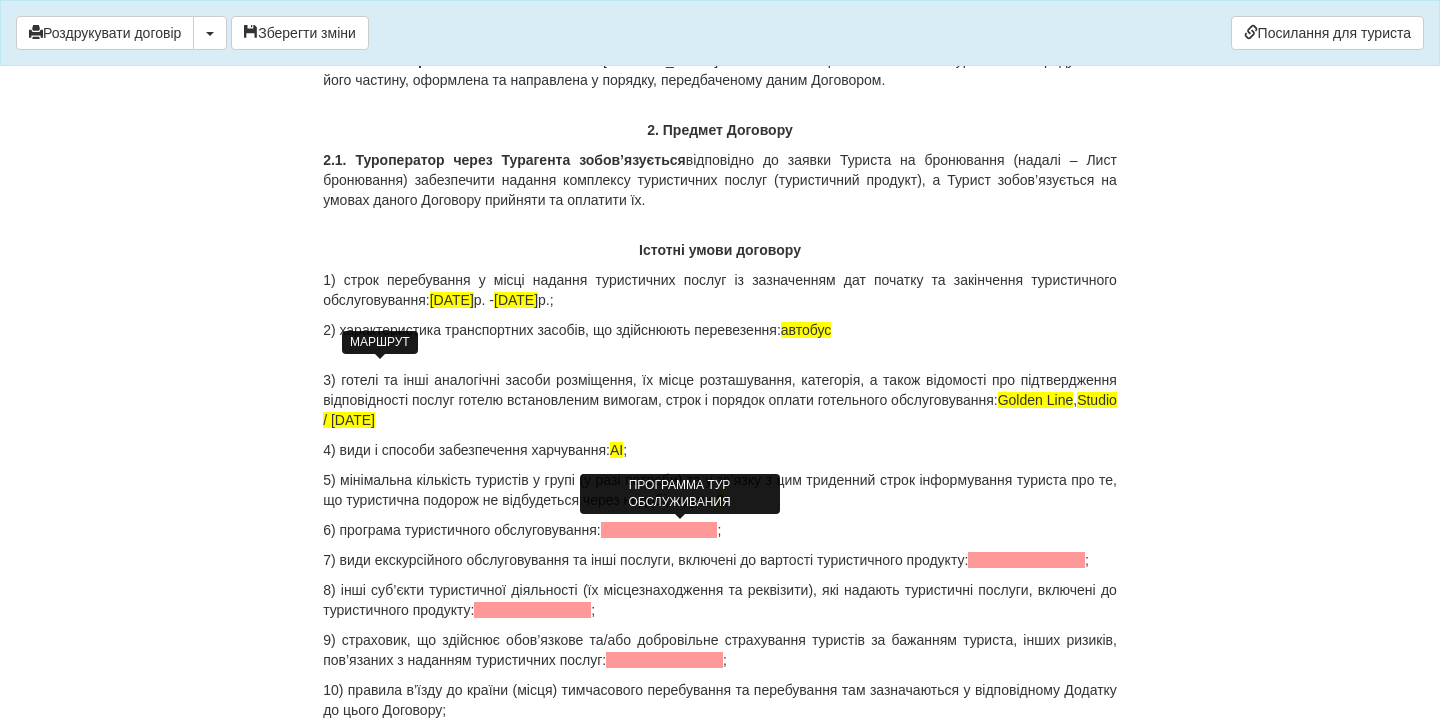 click at bounding box center [659, 530] 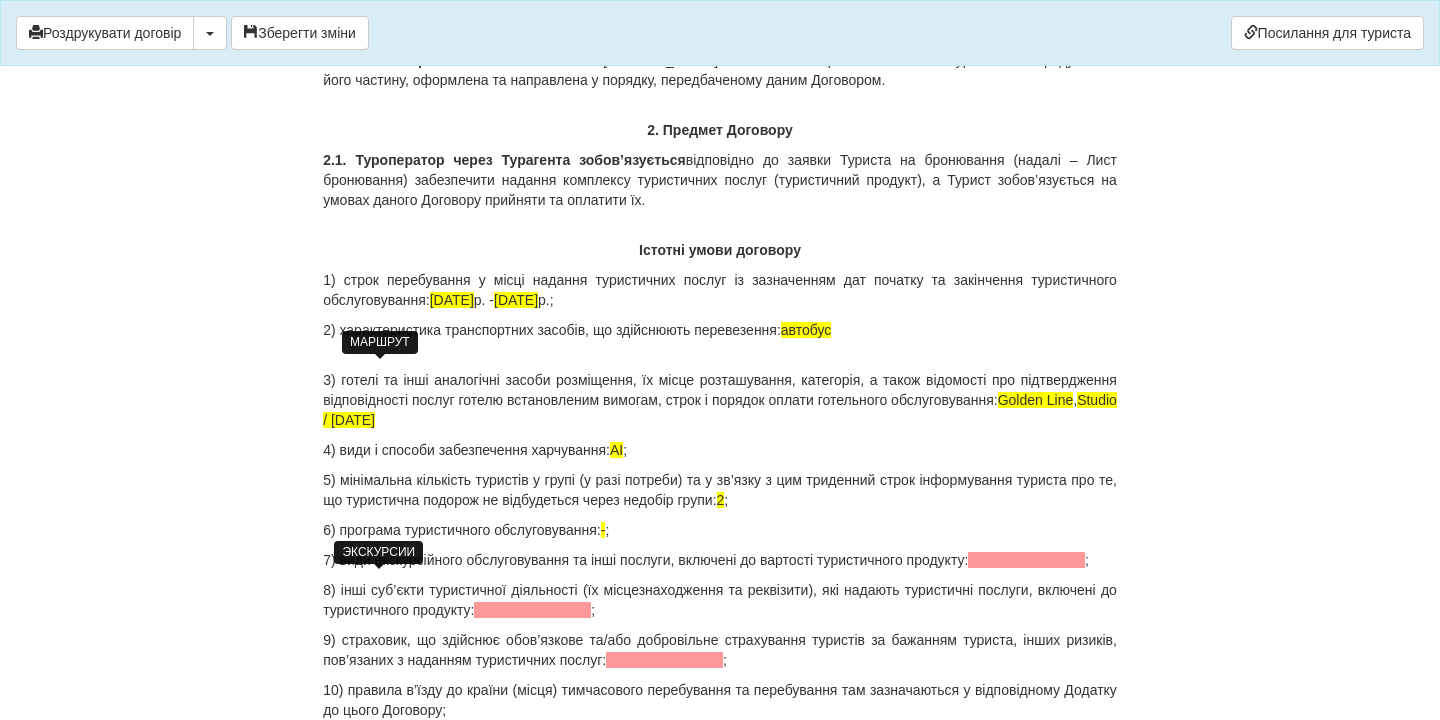 click at bounding box center [1026, 560] 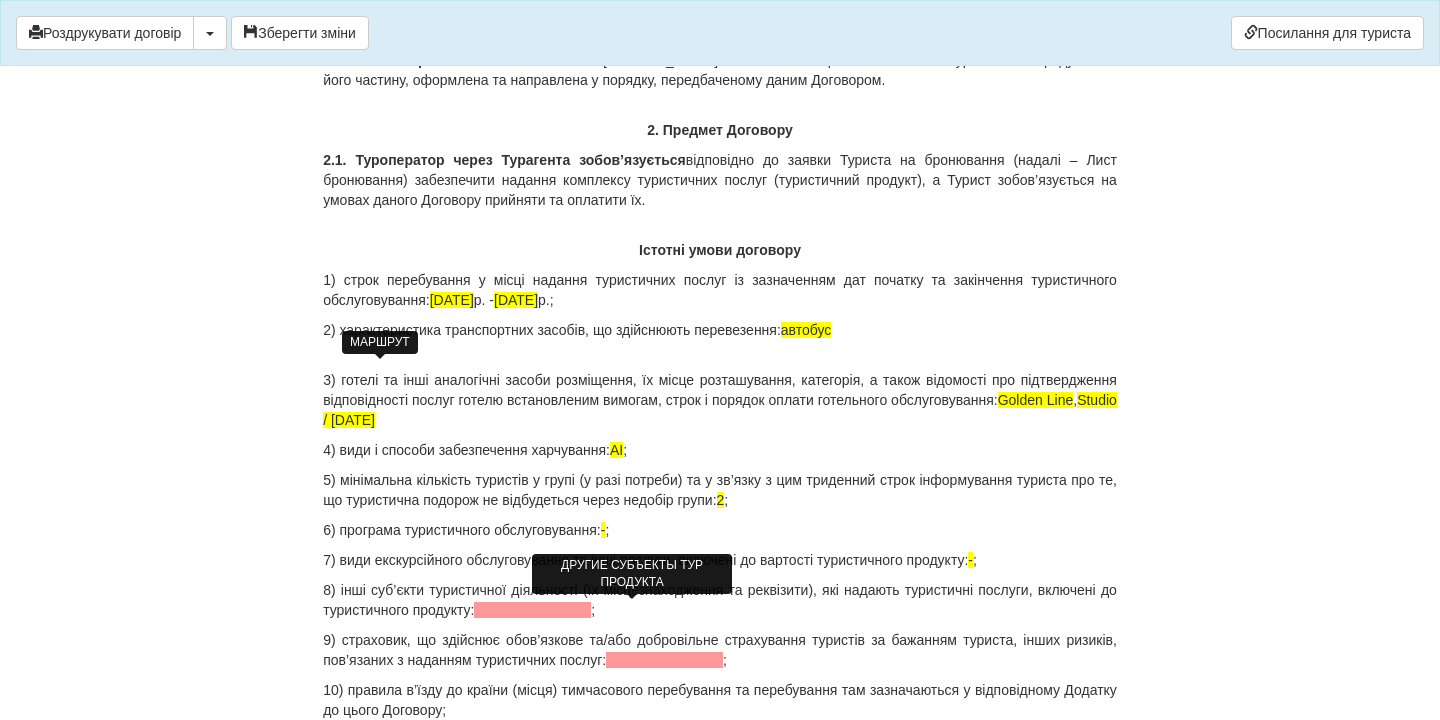 click at bounding box center (532, 610) 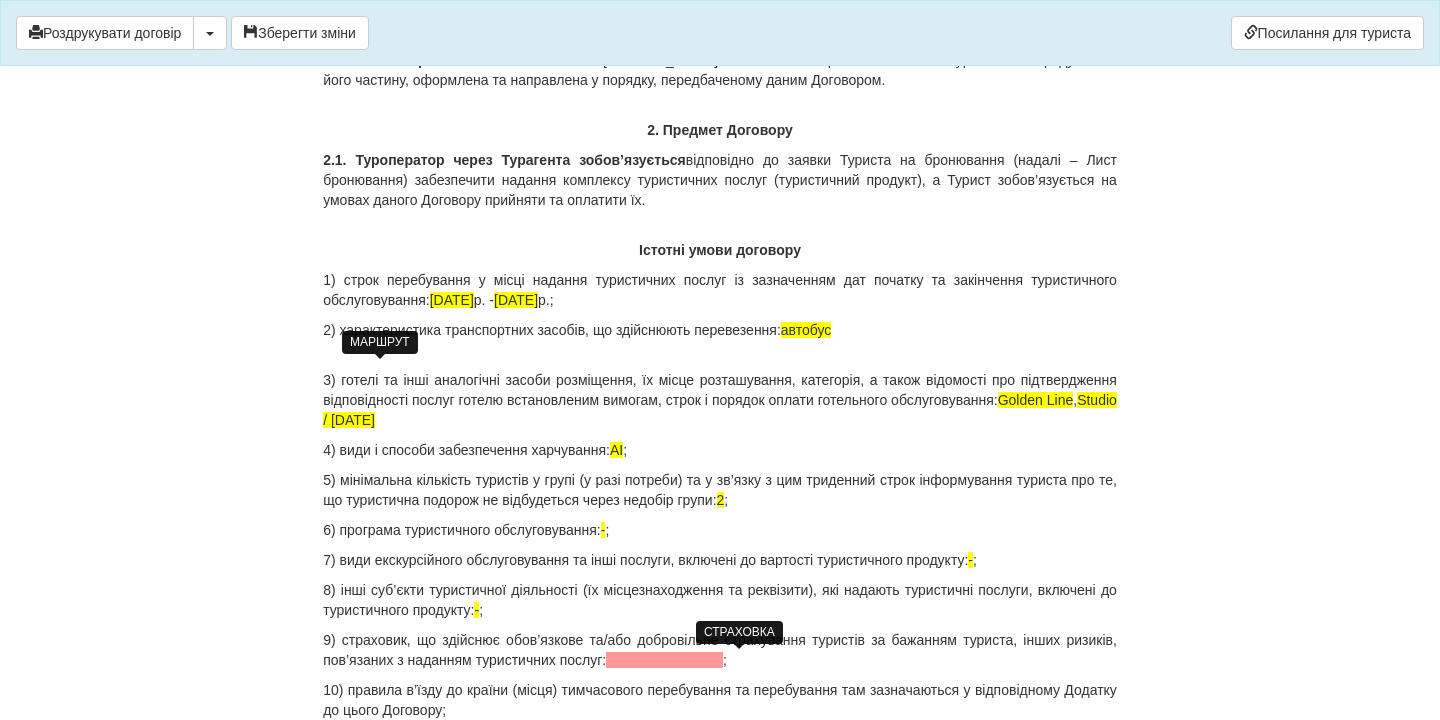 click at bounding box center (664, 660) 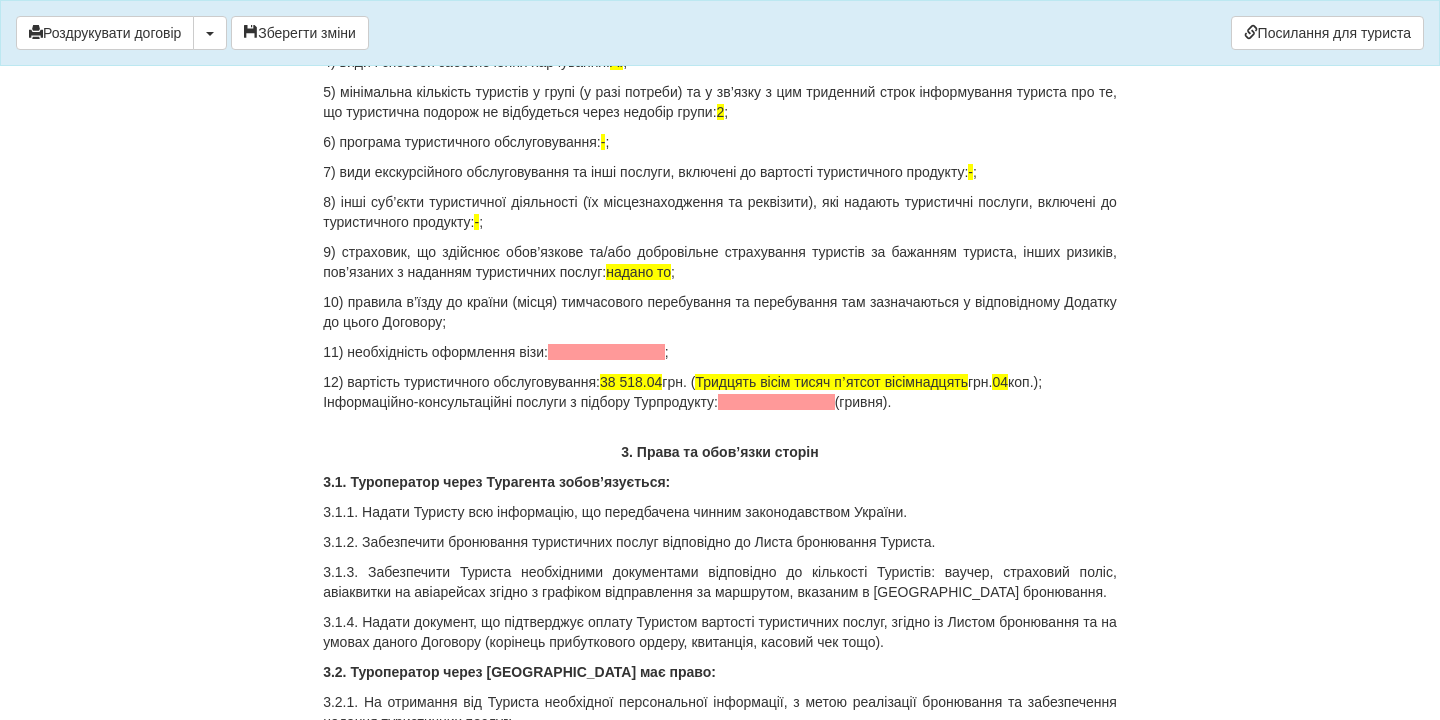 scroll, scrollTop: 2148, scrollLeft: 0, axis: vertical 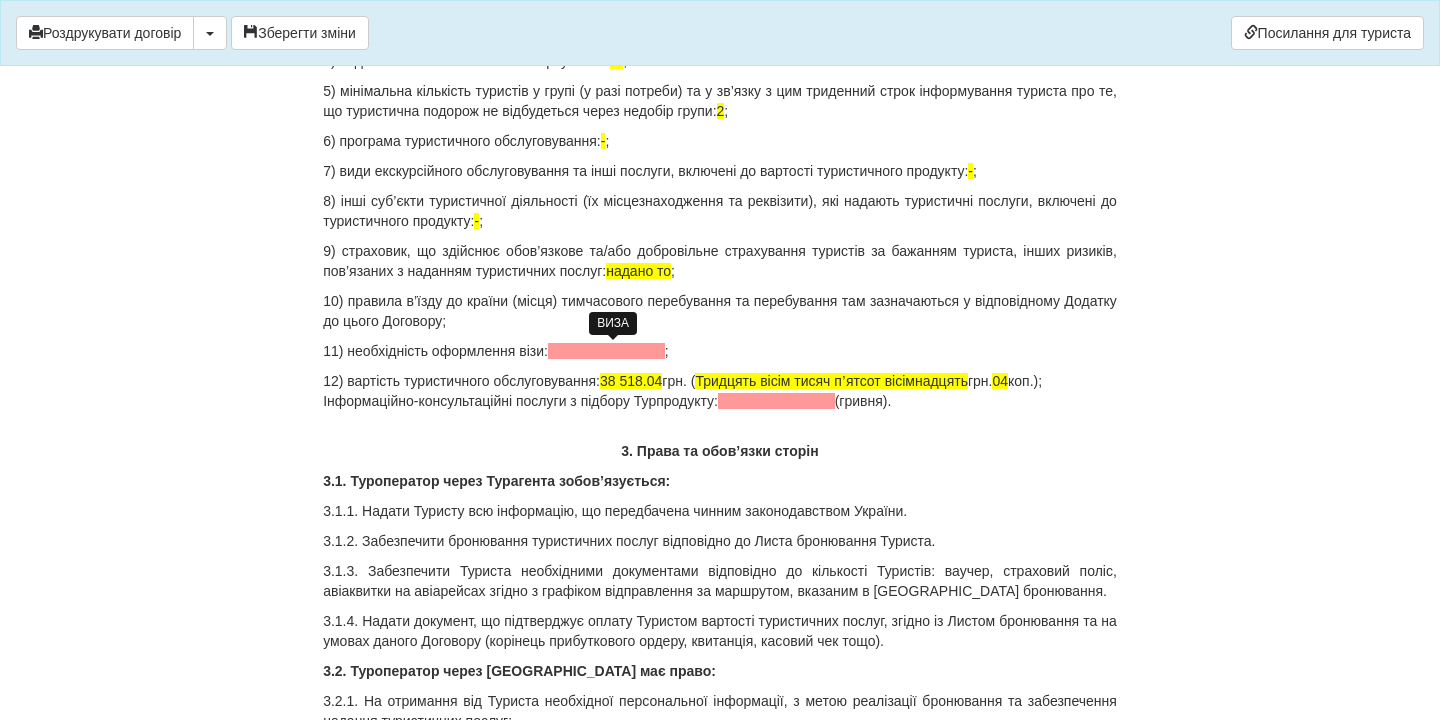 click at bounding box center [606, 351] 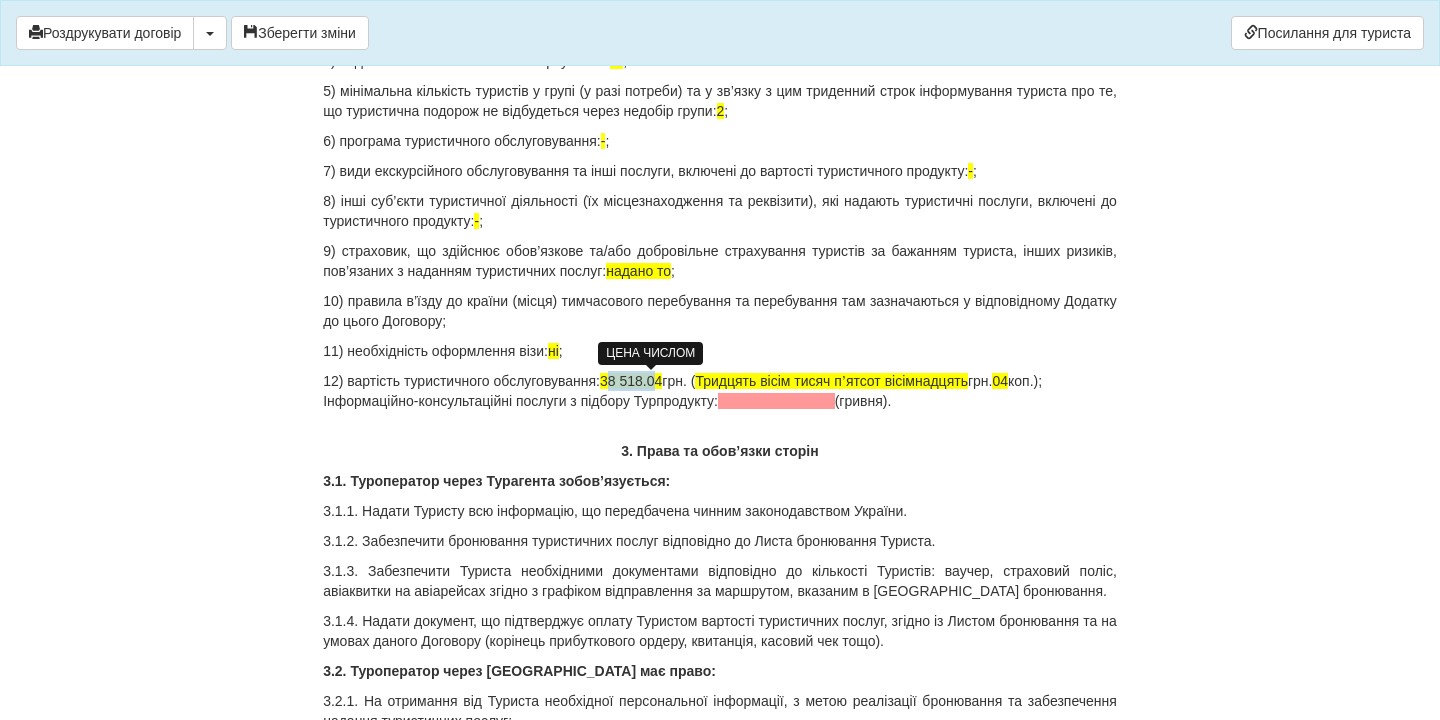 drag, startPoint x: 629, startPoint y: 376, endPoint x: 671, endPoint y: 371, distance: 42.296574 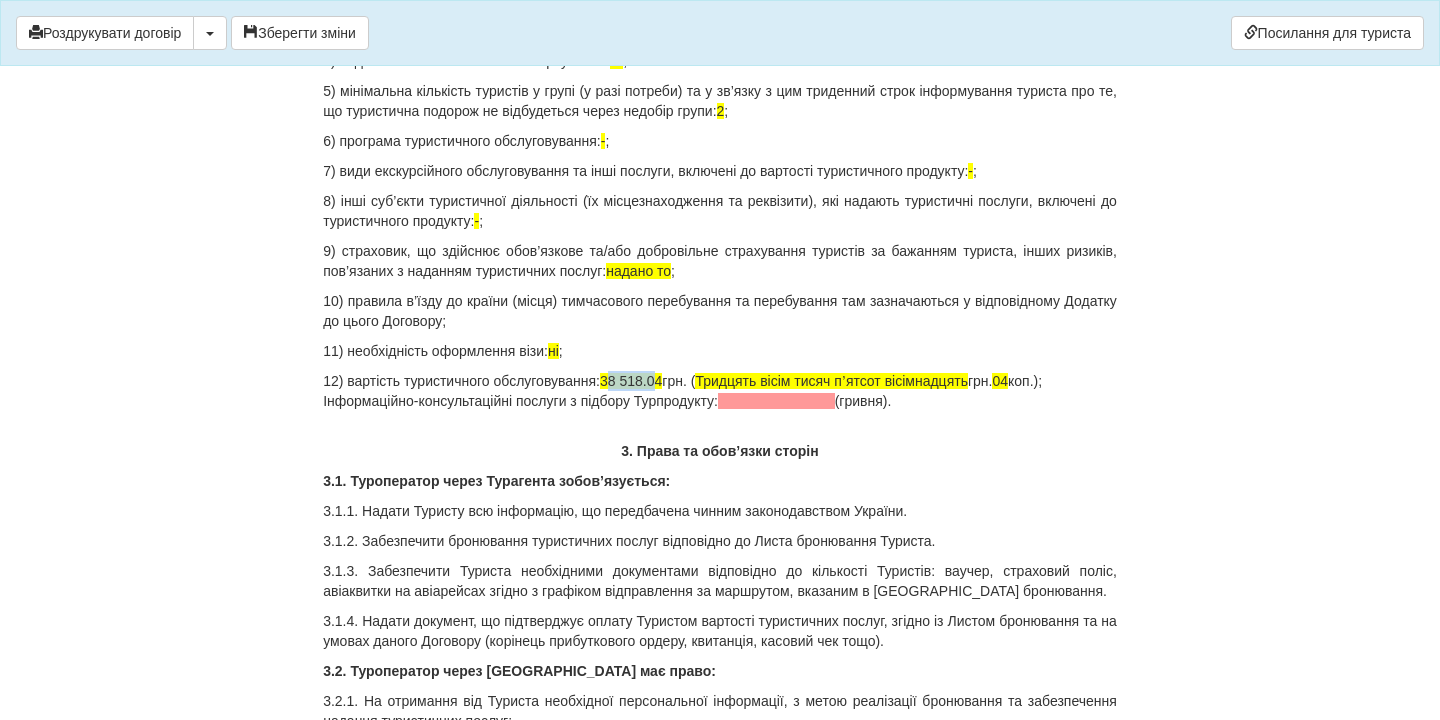drag, startPoint x: 935, startPoint y: 400, endPoint x: 209, endPoint y: 410, distance: 726.06885 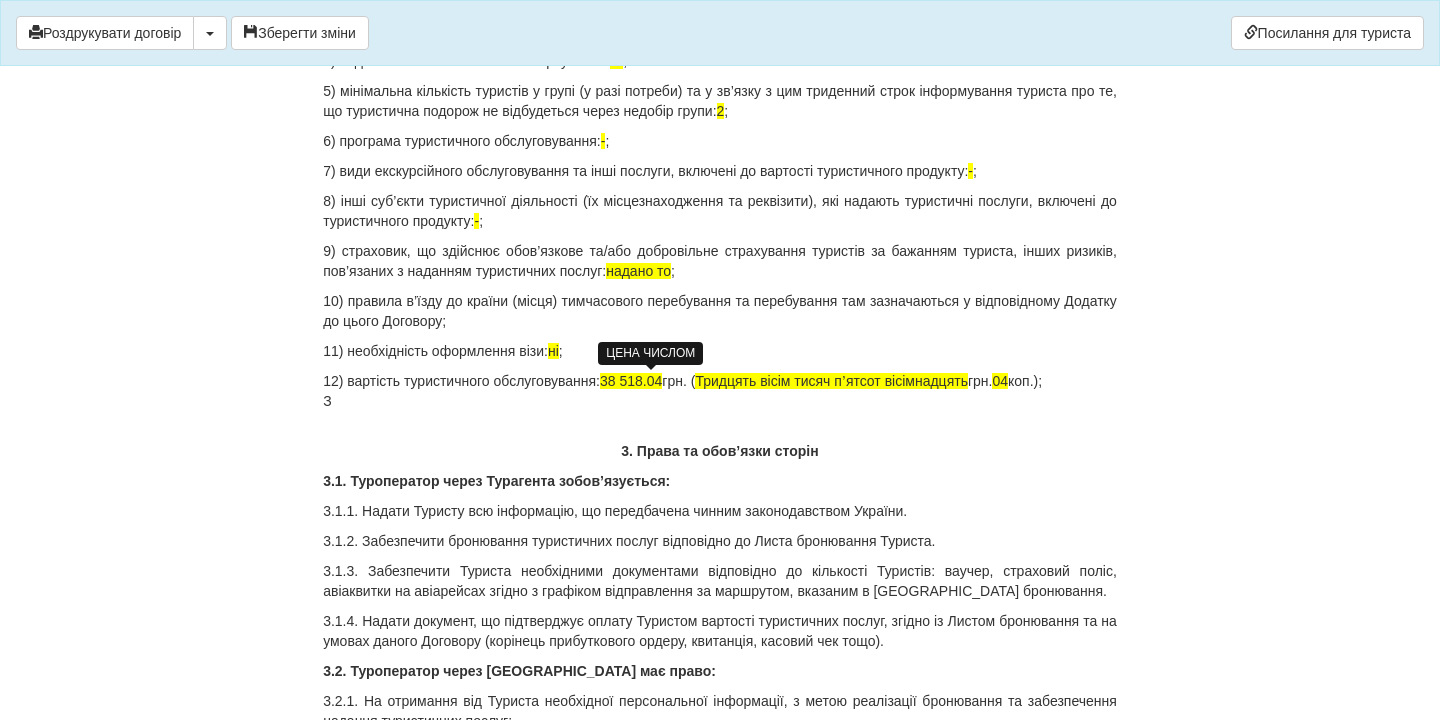 click on "38 518.04" at bounding box center [631, 381] 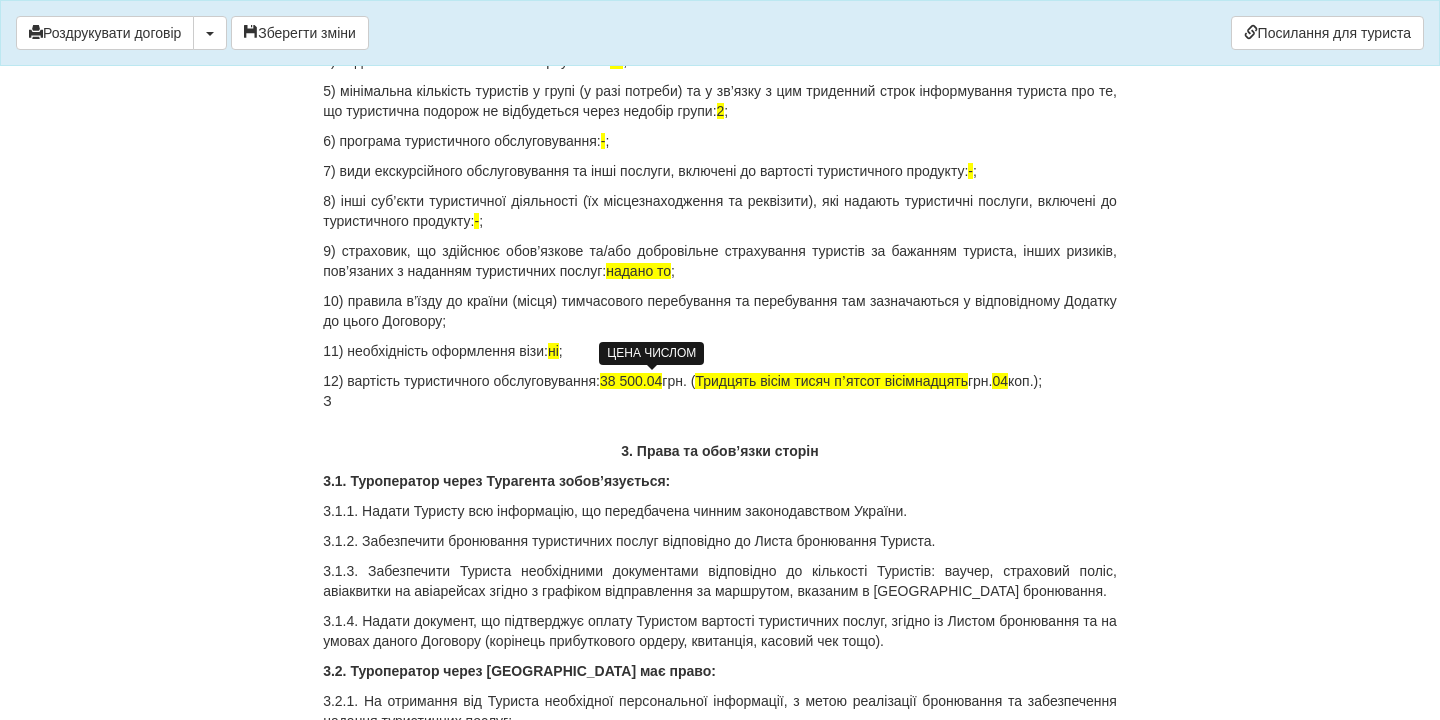 click on "38 500.04" at bounding box center [631, 381] 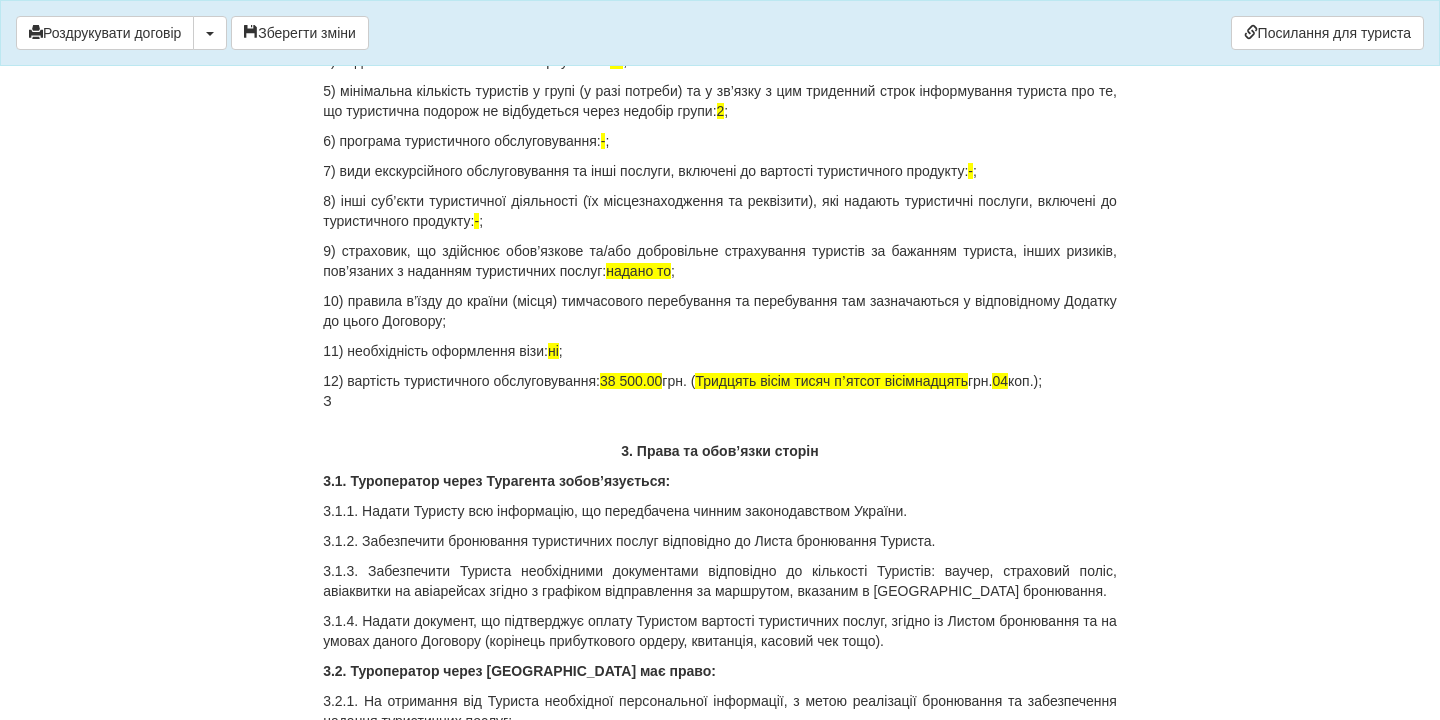 click on "12) вартість туристичного обслуговування:  38 500.00  грн. ( Тридцять вісім тисяч пʼятсот вісімнадцять  грн.  04  коп.);
З" at bounding box center (720, 391) 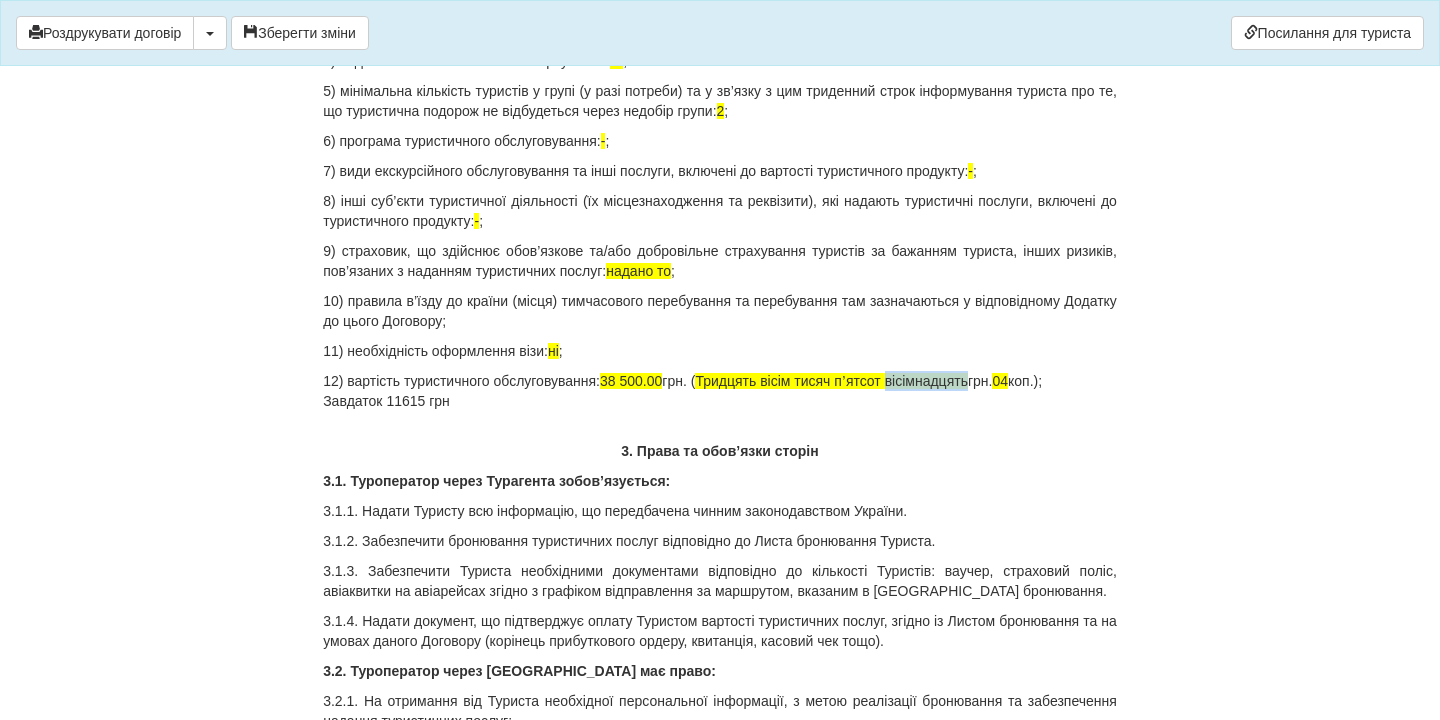 drag, startPoint x: 924, startPoint y: 380, endPoint x: 1008, endPoint y: 377, distance: 84.05355 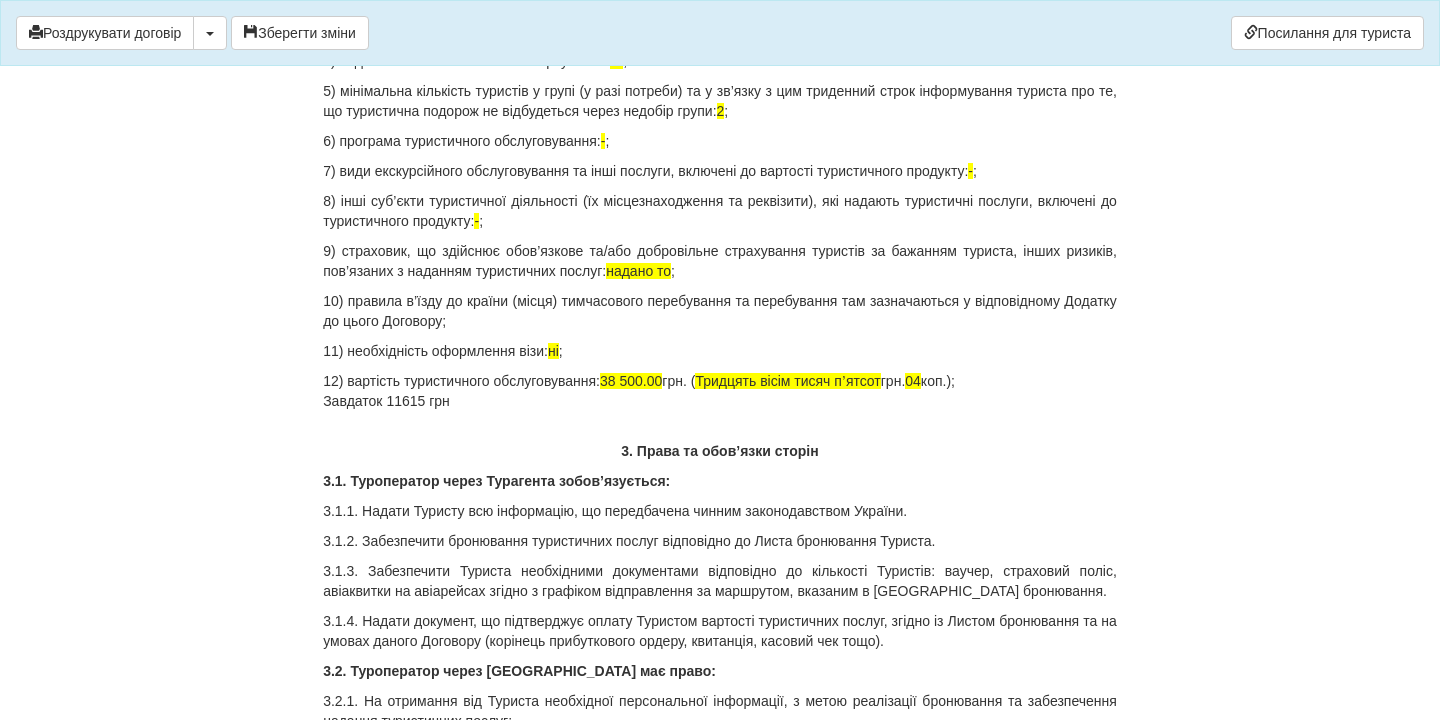 click on "04" at bounding box center (913, 381) 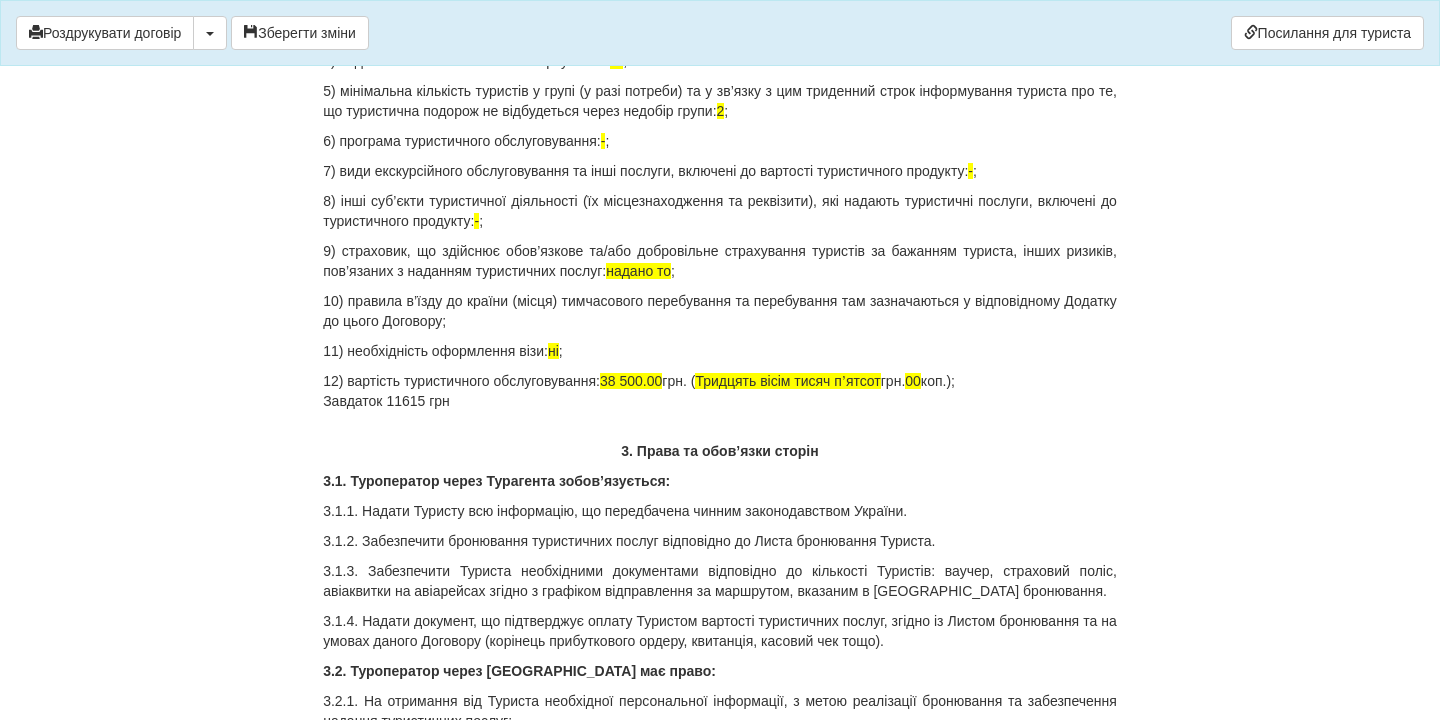 click on "12) вартість туристичного обслуговування:  38 500.00  грн. ( Тридцять вісім тисяч пʼятсот   грн.  00  коп.);
Завдаток 11615 грн" at bounding box center (720, 391) 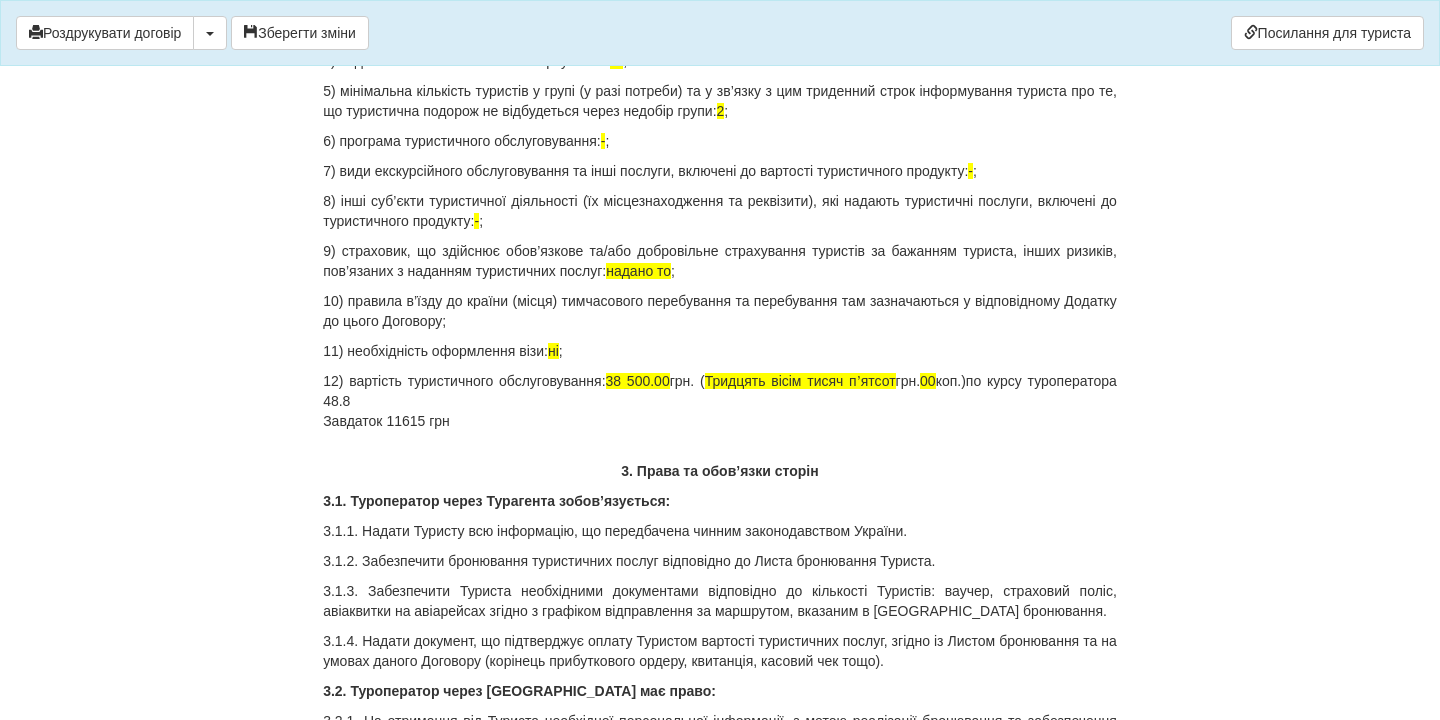 click on "12) вартість туристичного обслуговування:  38 500.00  грн. ( Тридцять вісім тисяч пʼятсот   грн.  00  коп.)по курсу туроператора 48.8 Завдаток 11615 грн" at bounding box center (720, 401) 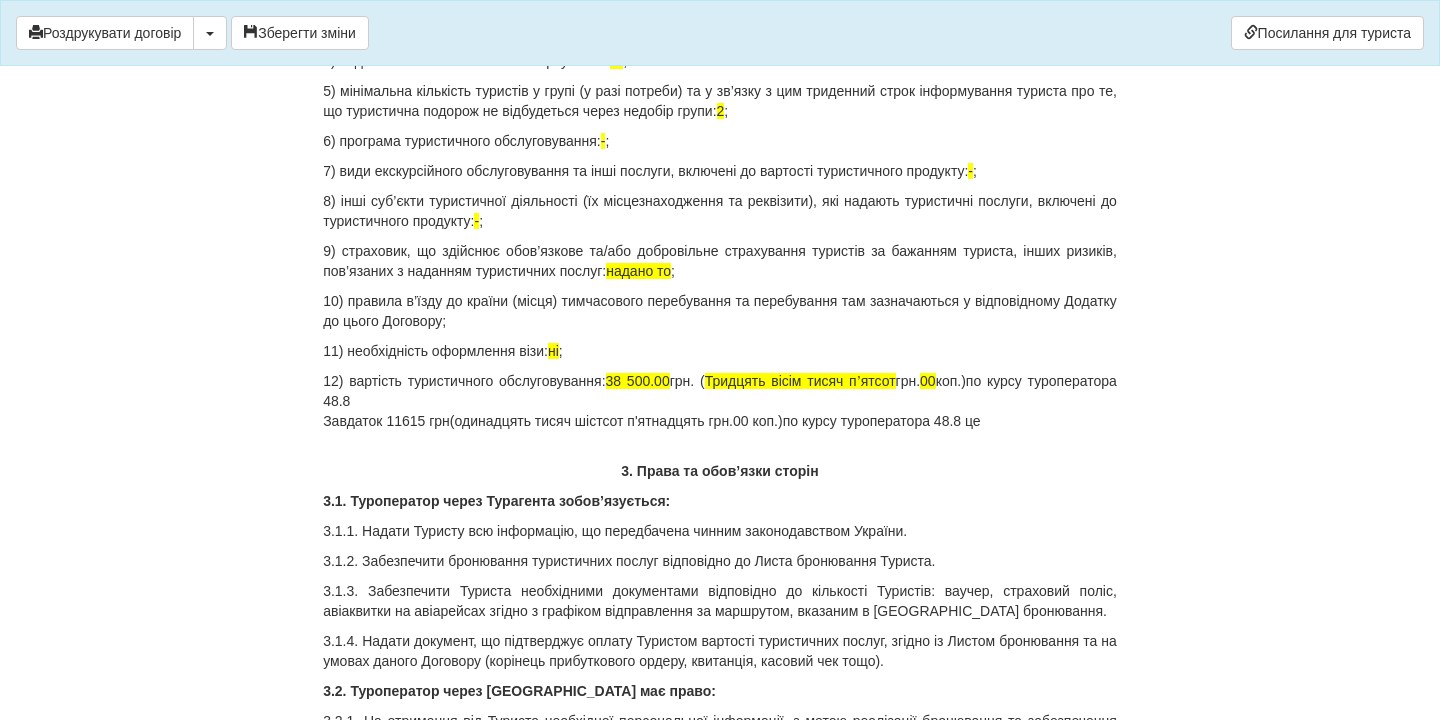 click on "12) вартість туристичного обслуговування:  38 500.00  грн. ( Тридцять вісім тисяч пʼятсот   грн.  00  коп.)по курсу туроператора 48.8 Завдаток 11615 грн(одинадцять тисяч шістсот п'ятнадцять грн.00 коп.)по курсу туроператора 48.8 це" at bounding box center (720, 401) 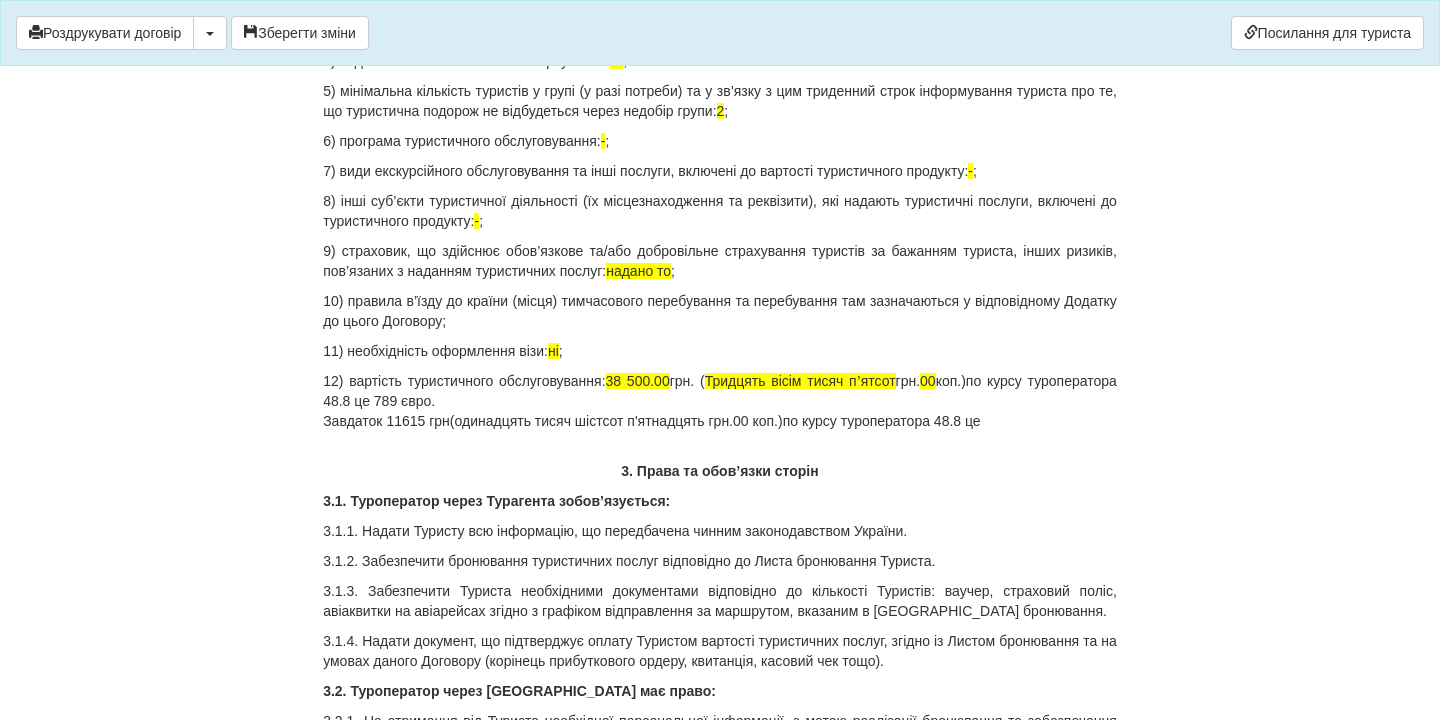 click on "12) вартість туристичного обслуговування:  38 500.00  грн. ( Тридцять вісім тисяч пʼятсот   грн.  00  коп.)по курсу туроператора 48.8 це 789 євро. Завдаток 11615 грн(одинадцять тисяч шістсот п'ятнадцять грн.00 коп.)по курсу туроператора 48.8 це" at bounding box center (720, 401) 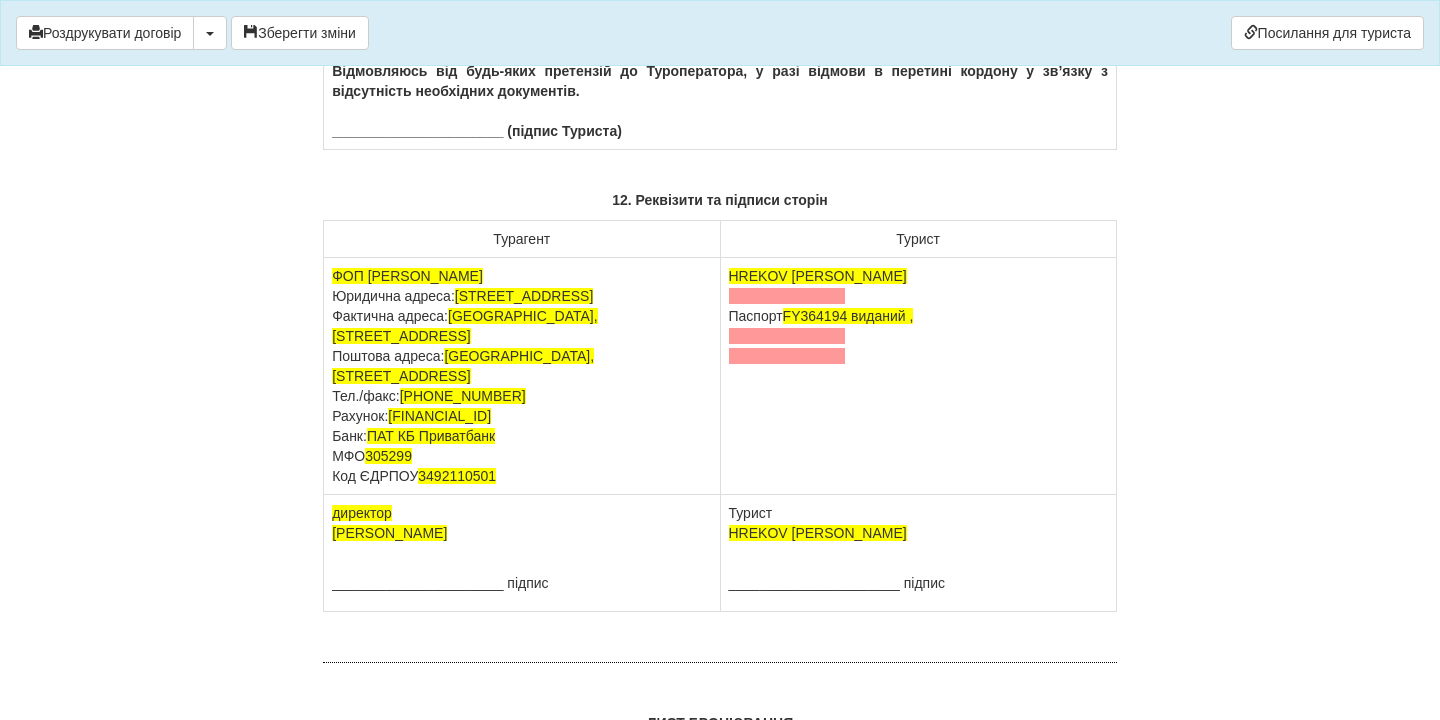 scroll, scrollTop: 12375, scrollLeft: 0, axis: vertical 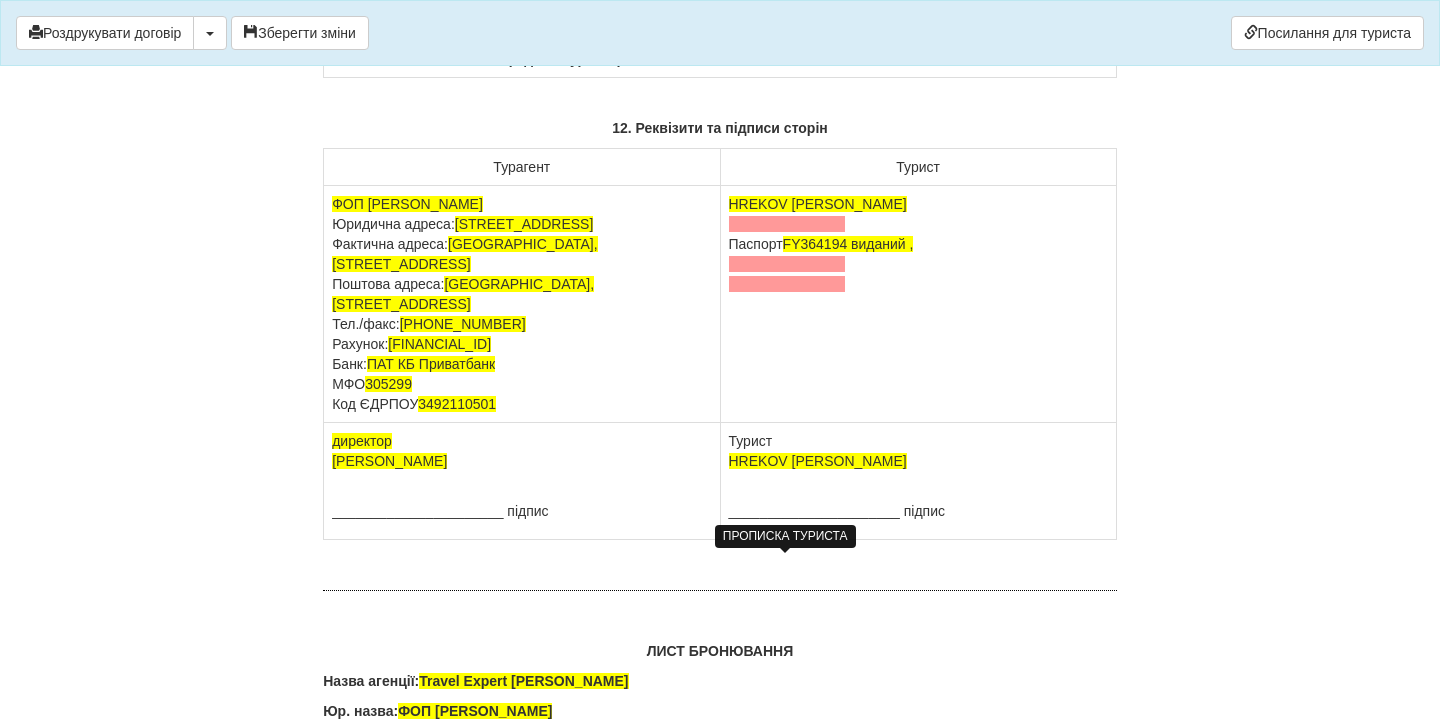 click at bounding box center (787, 224) 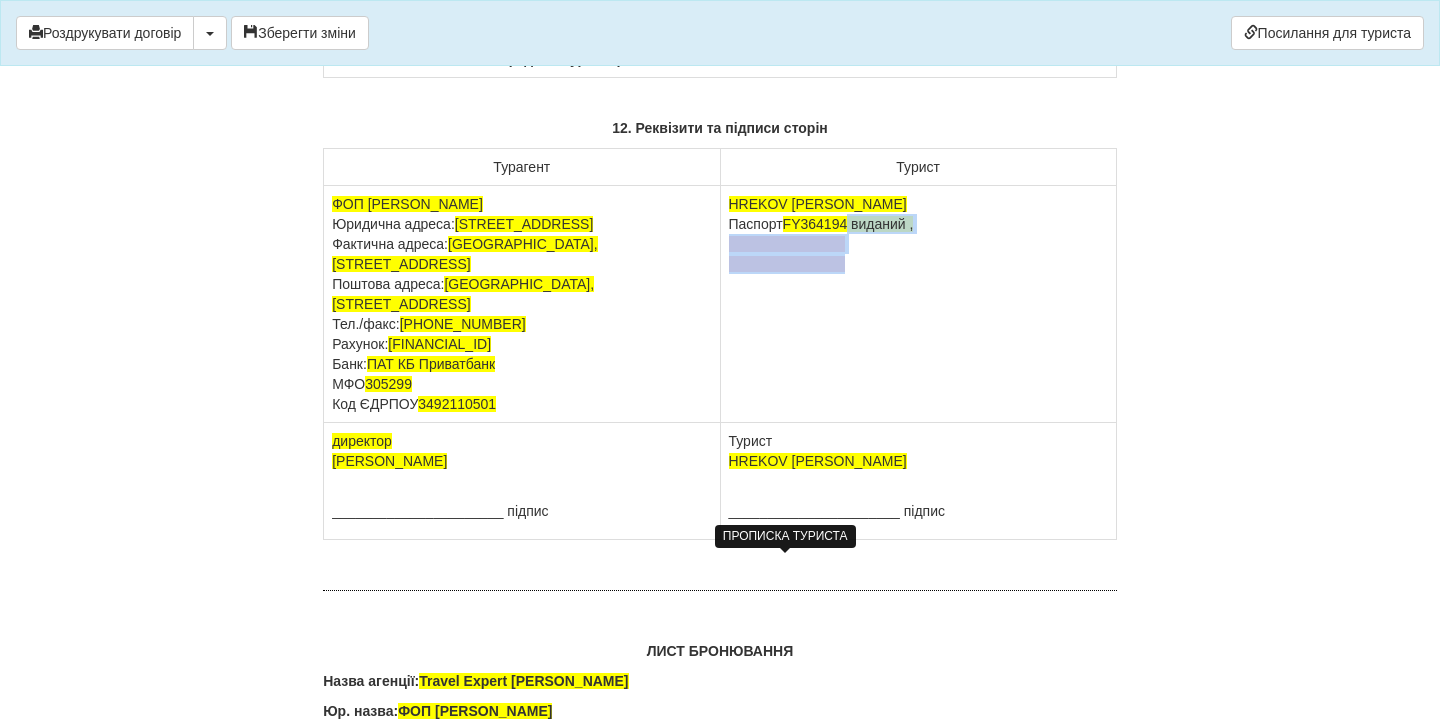 drag, startPoint x: 857, startPoint y: 565, endPoint x: 906, endPoint y: 613, distance: 68.593 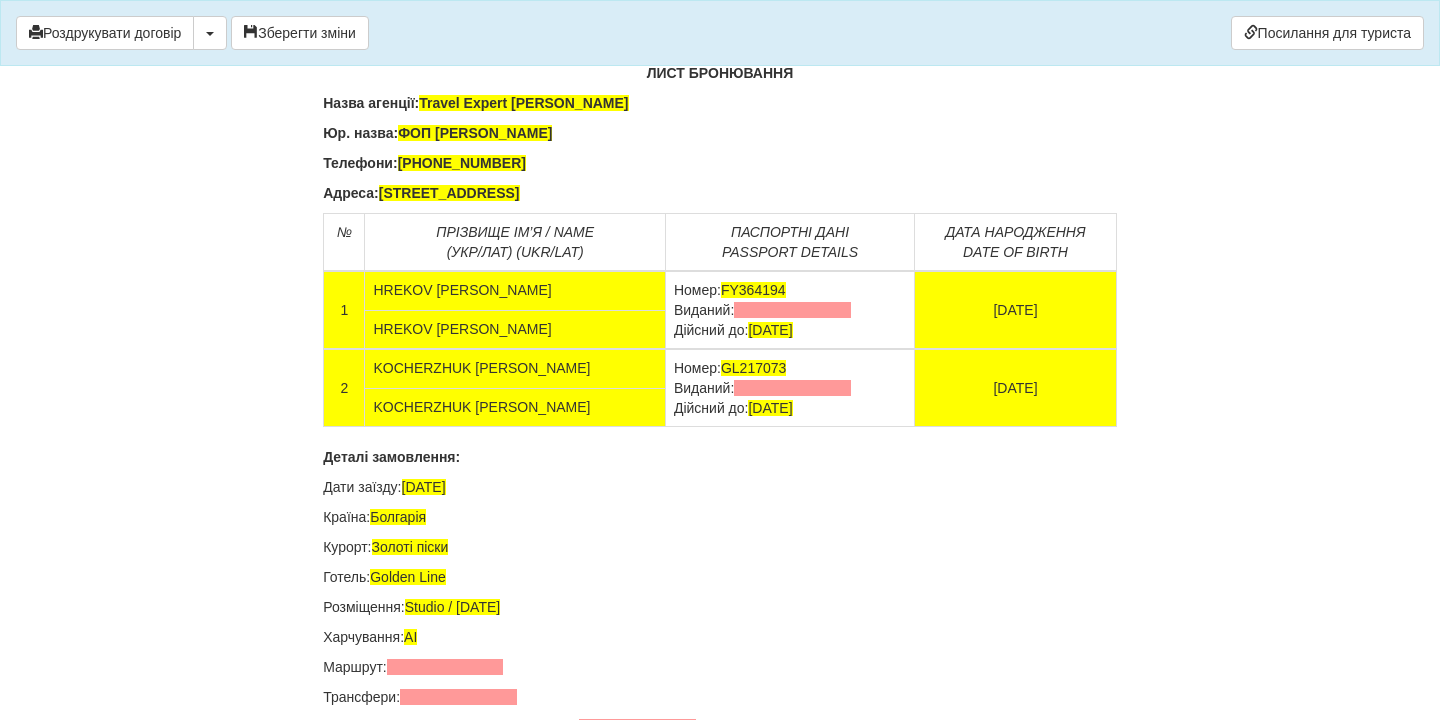 scroll, scrollTop: 13203, scrollLeft: 0, axis: vertical 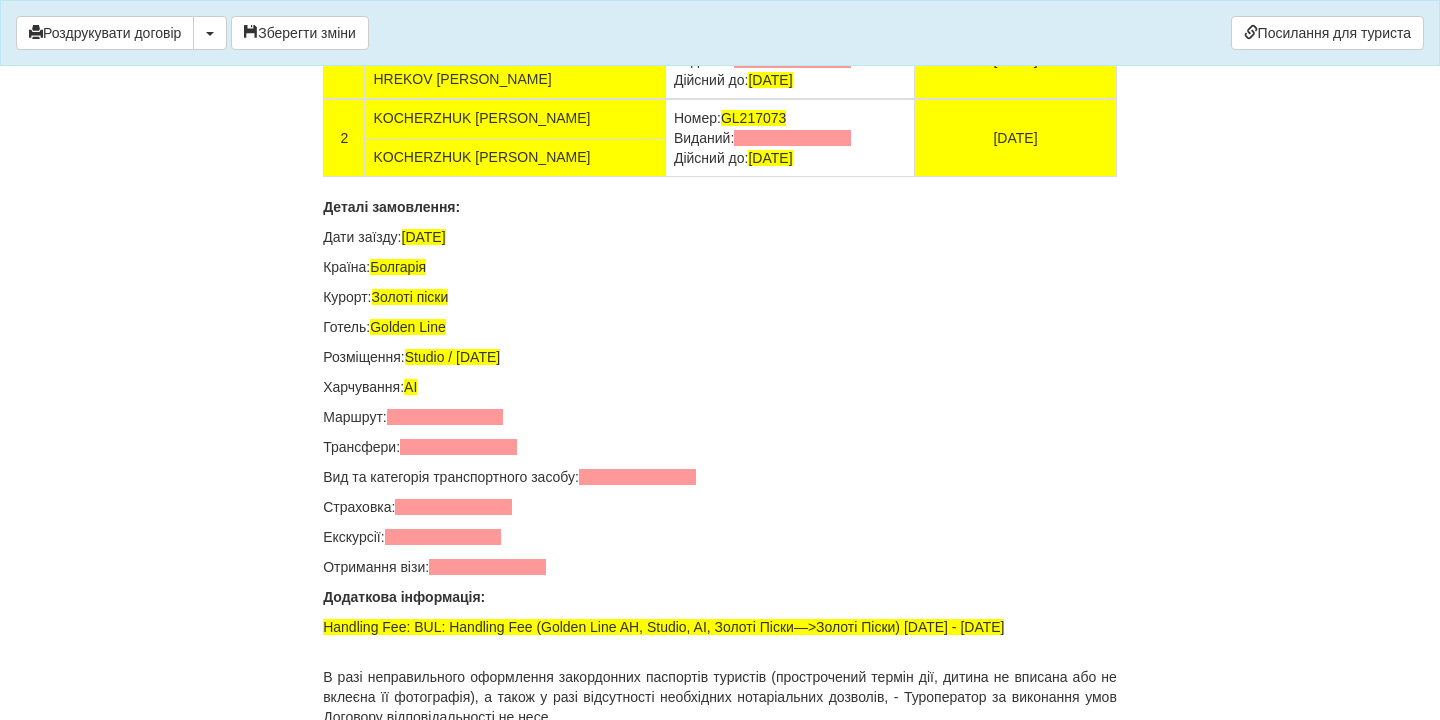 drag, startPoint x: 810, startPoint y: 400, endPoint x: 623, endPoint y: 395, distance: 187.06683 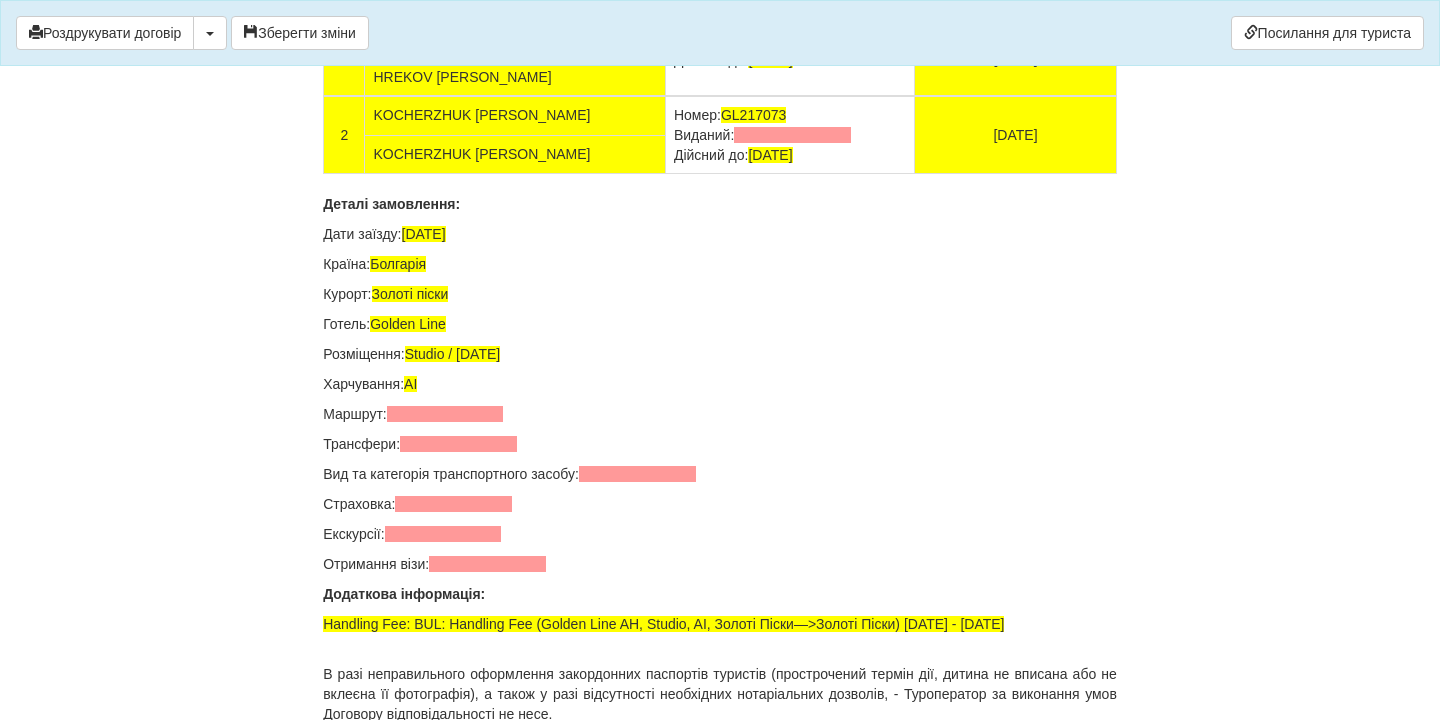 drag, startPoint x: 808, startPoint y: 476, endPoint x: 622, endPoint y: 477, distance: 186.00269 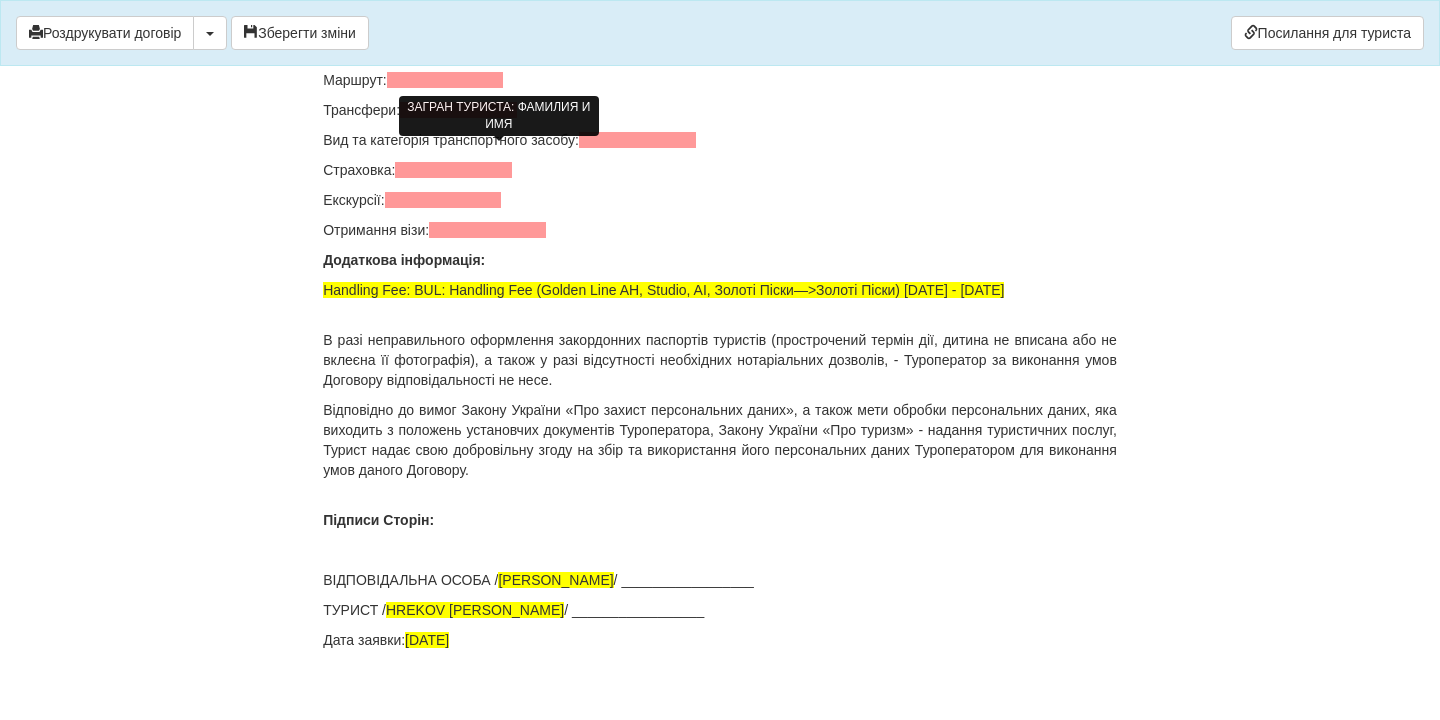 scroll, scrollTop: 13533, scrollLeft: 0, axis: vertical 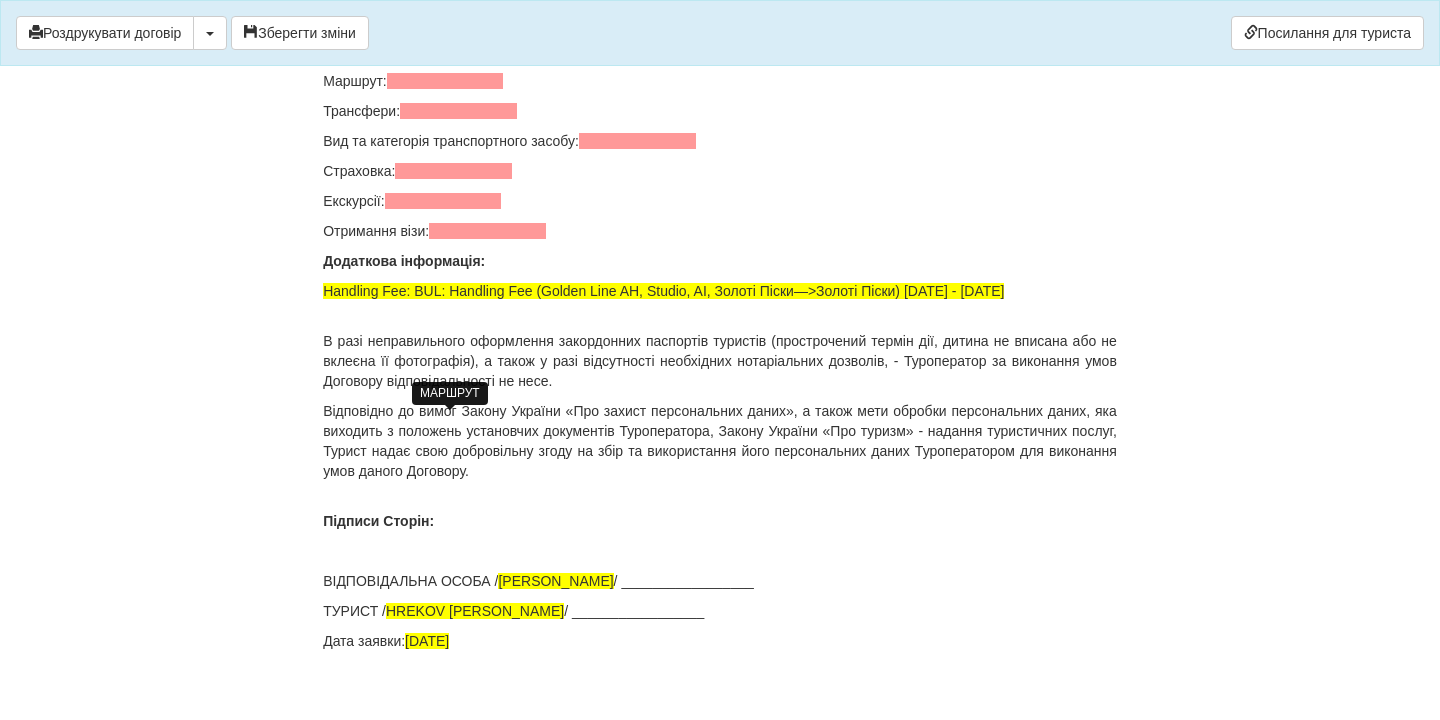 click at bounding box center (445, 81) 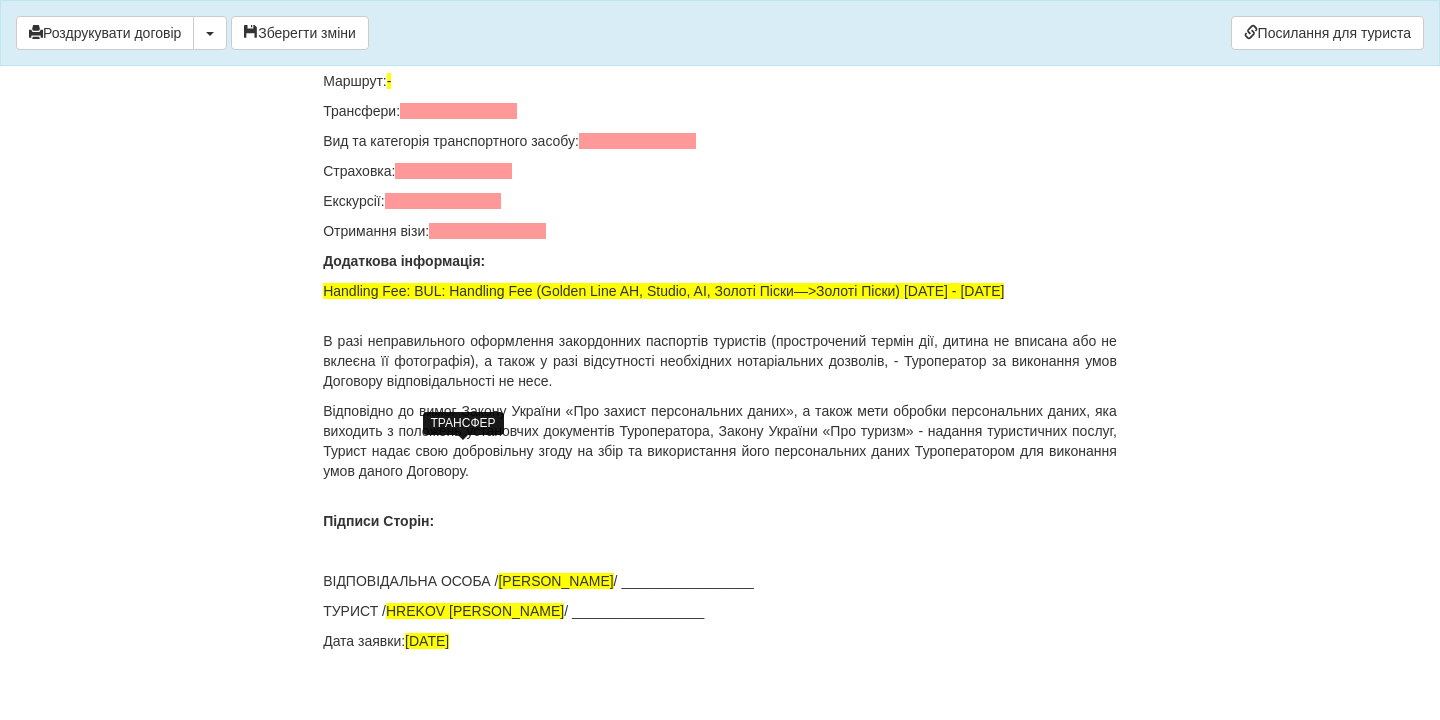 click at bounding box center (458, 111) 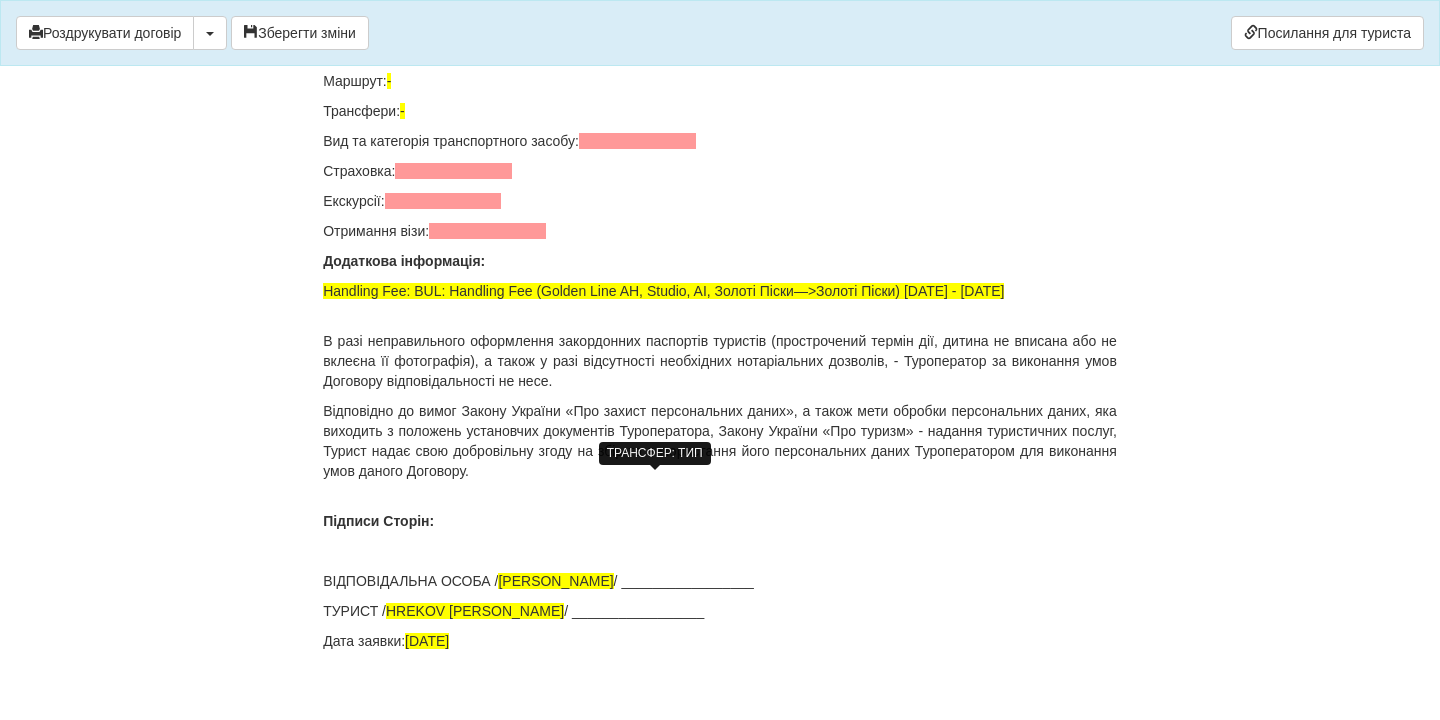 click at bounding box center [637, 141] 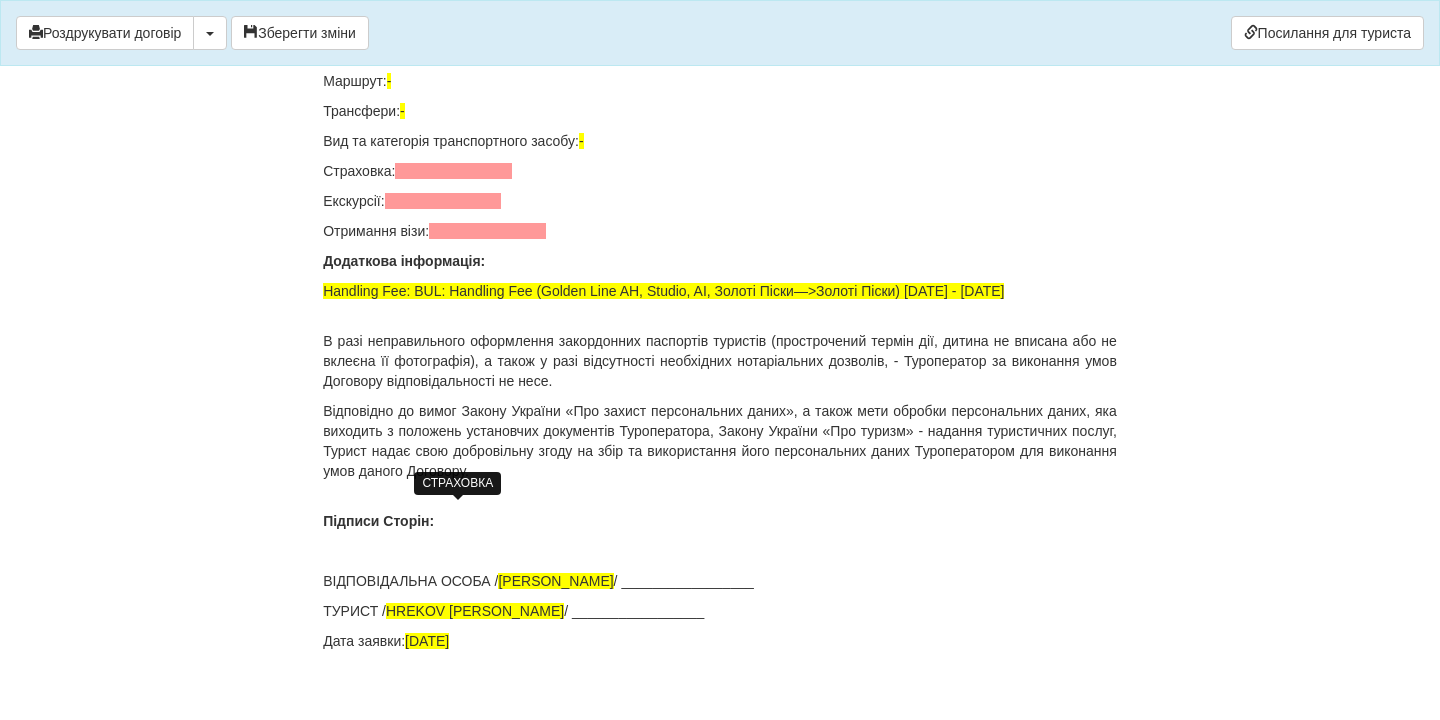 click at bounding box center (453, 171) 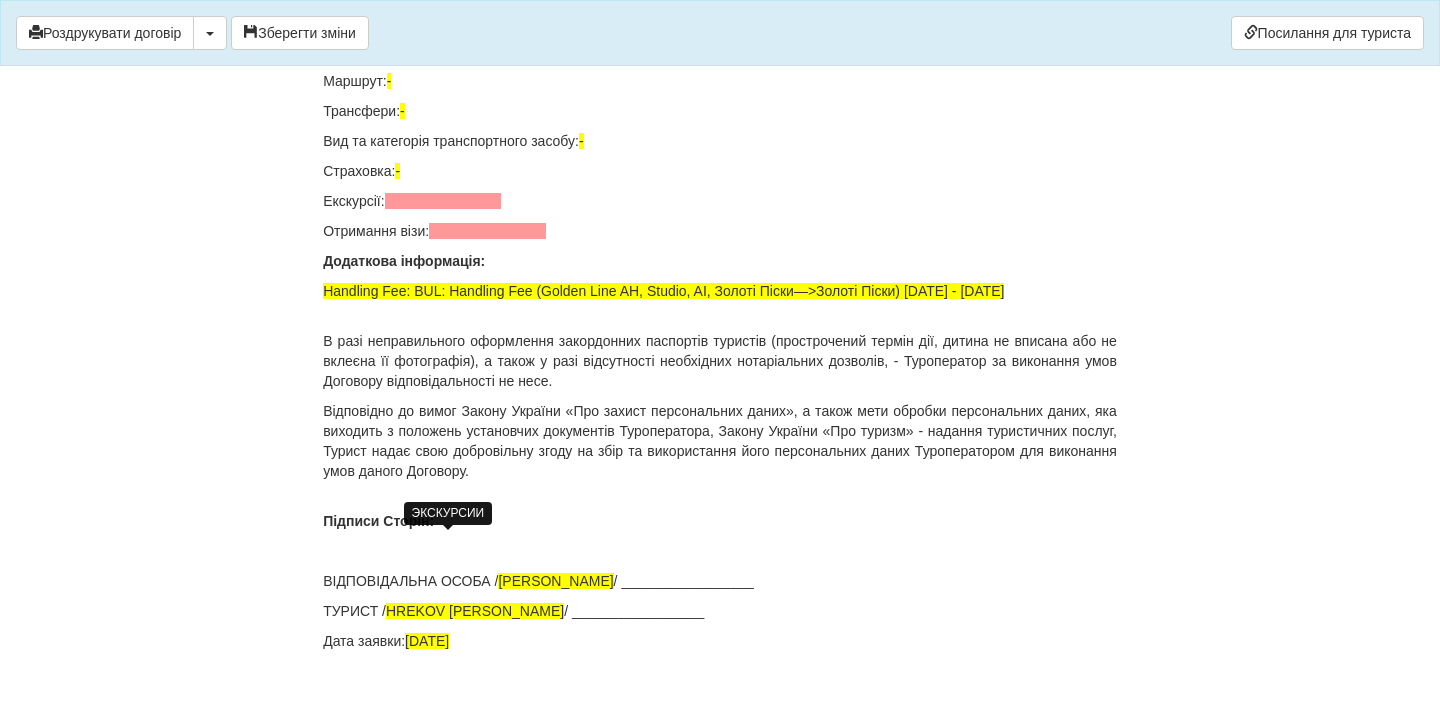 click at bounding box center [443, 201] 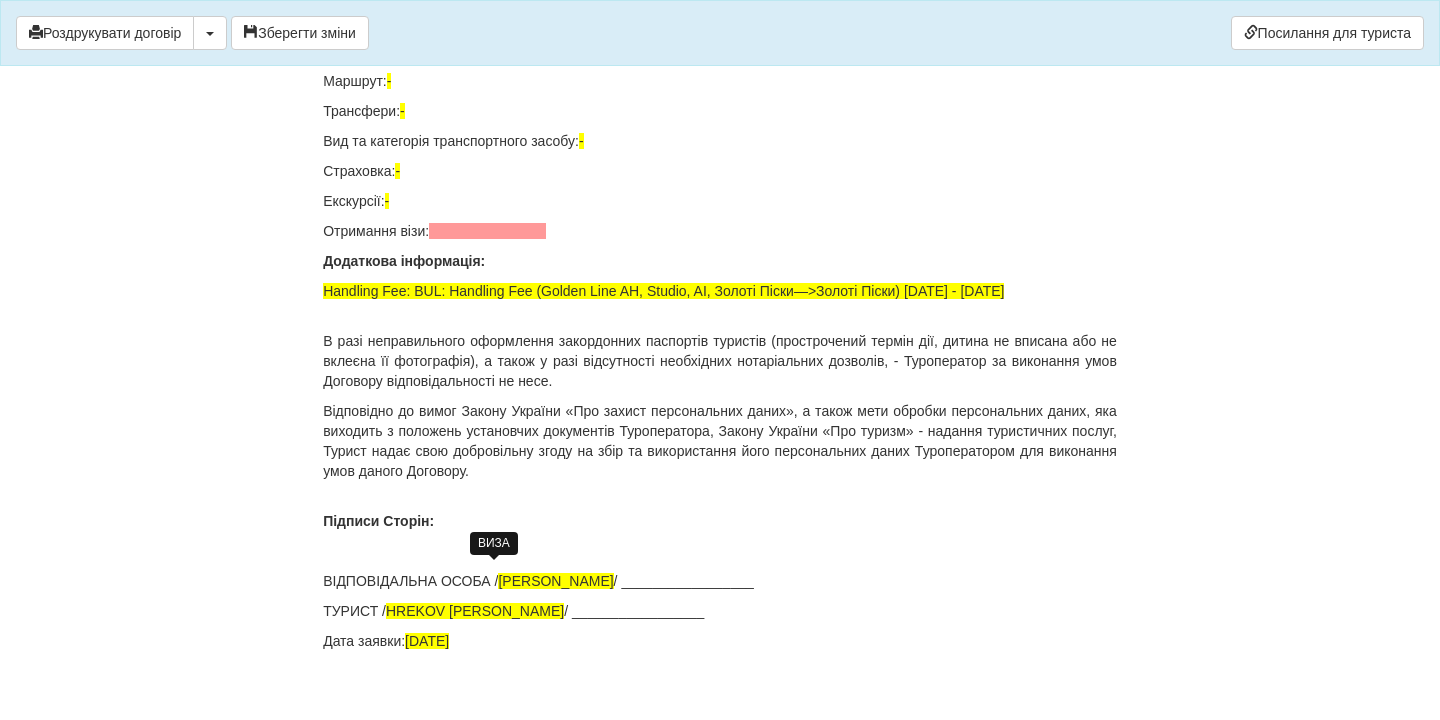 click at bounding box center (487, 231) 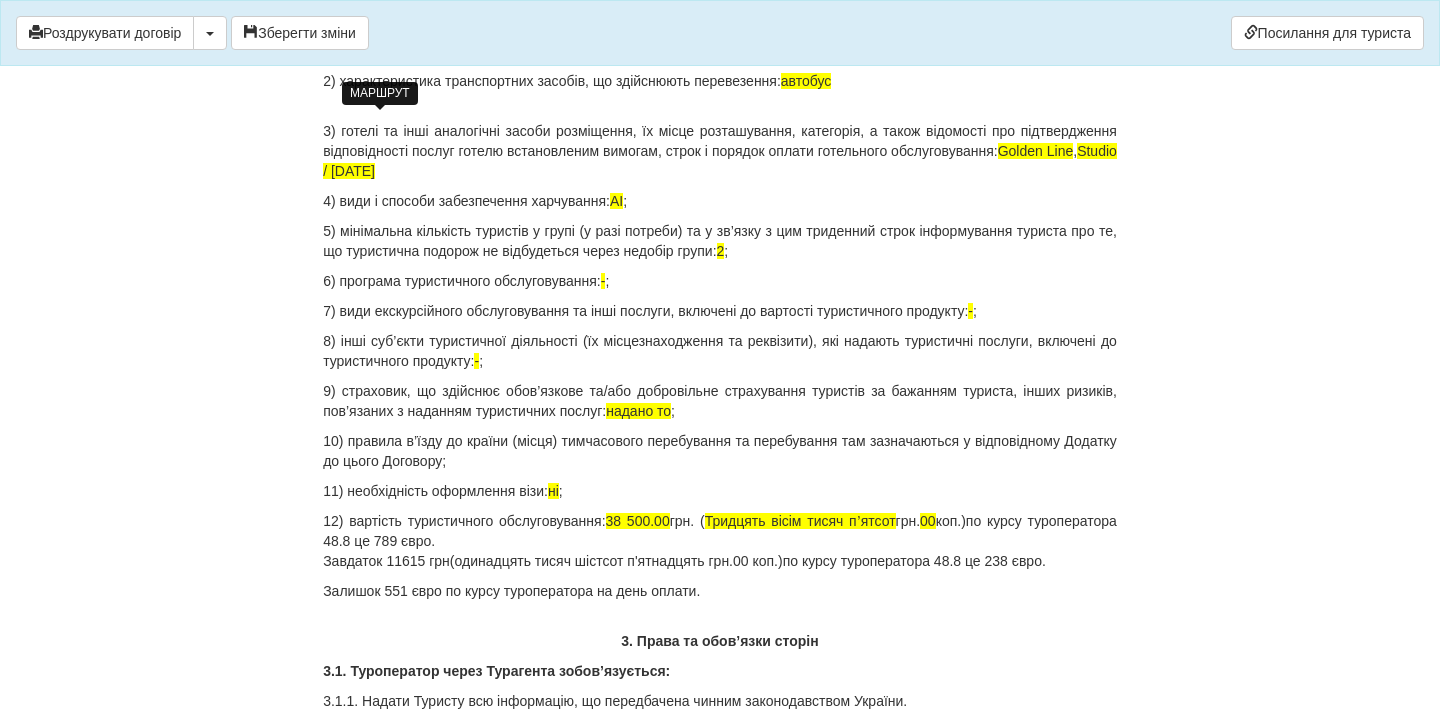scroll, scrollTop: 2009, scrollLeft: 0, axis: vertical 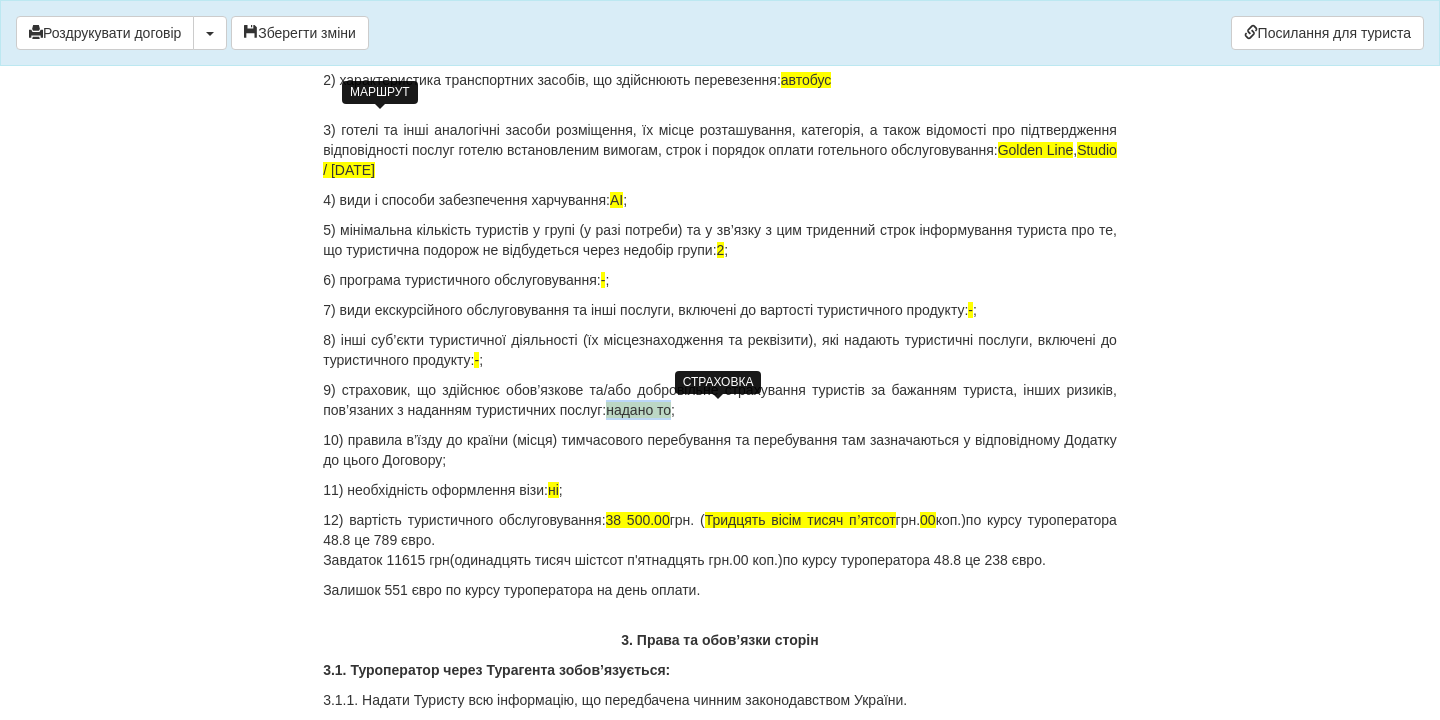 drag, startPoint x: 684, startPoint y: 407, endPoint x: 747, endPoint y: 408, distance: 63.007935 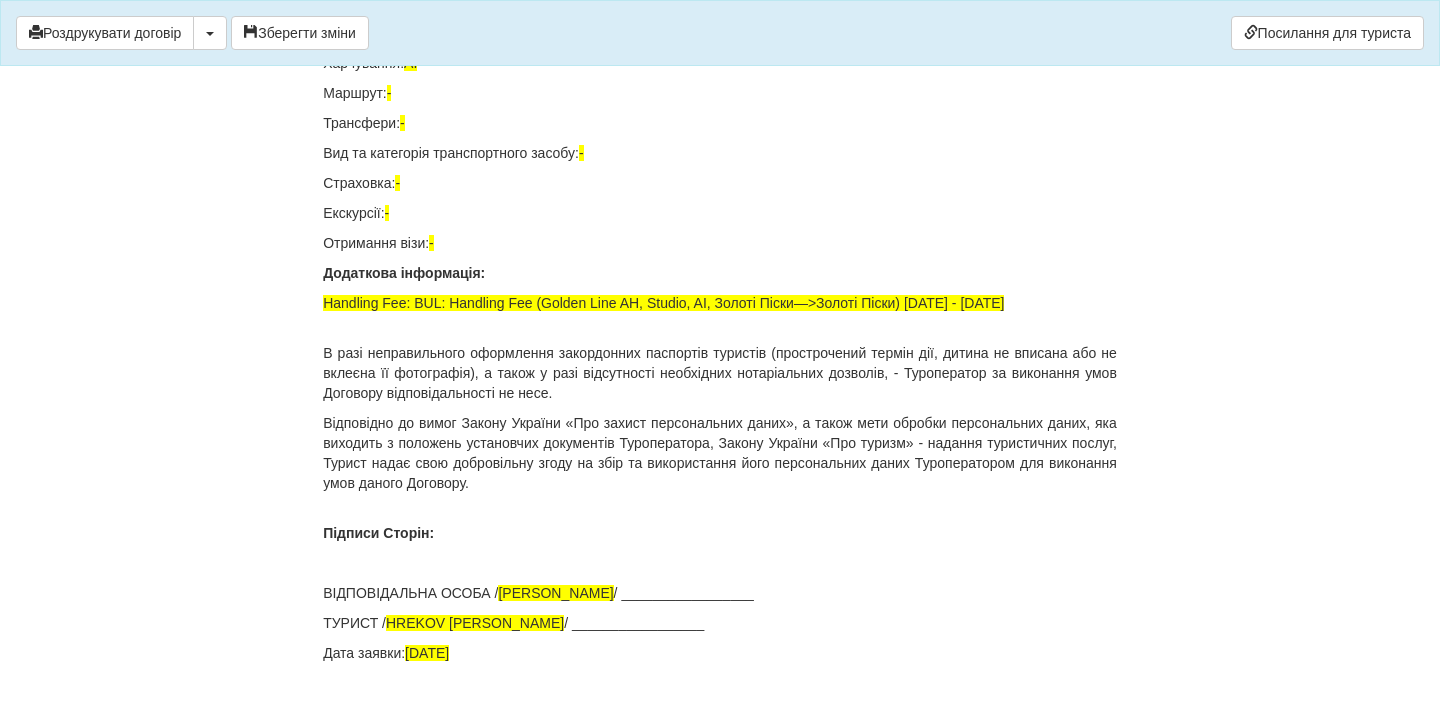 scroll, scrollTop: 13905, scrollLeft: 0, axis: vertical 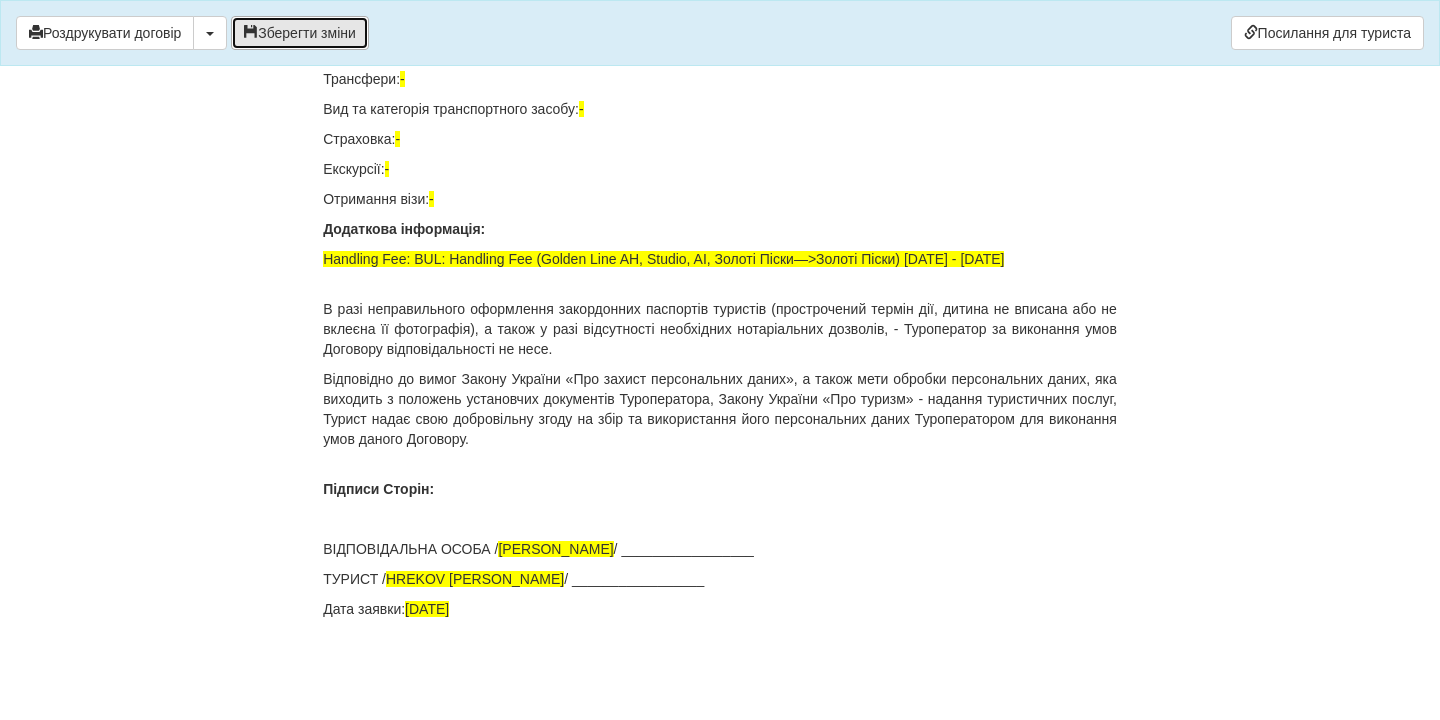 click on "Зберегти зміни" at bounding box center (300, 33) 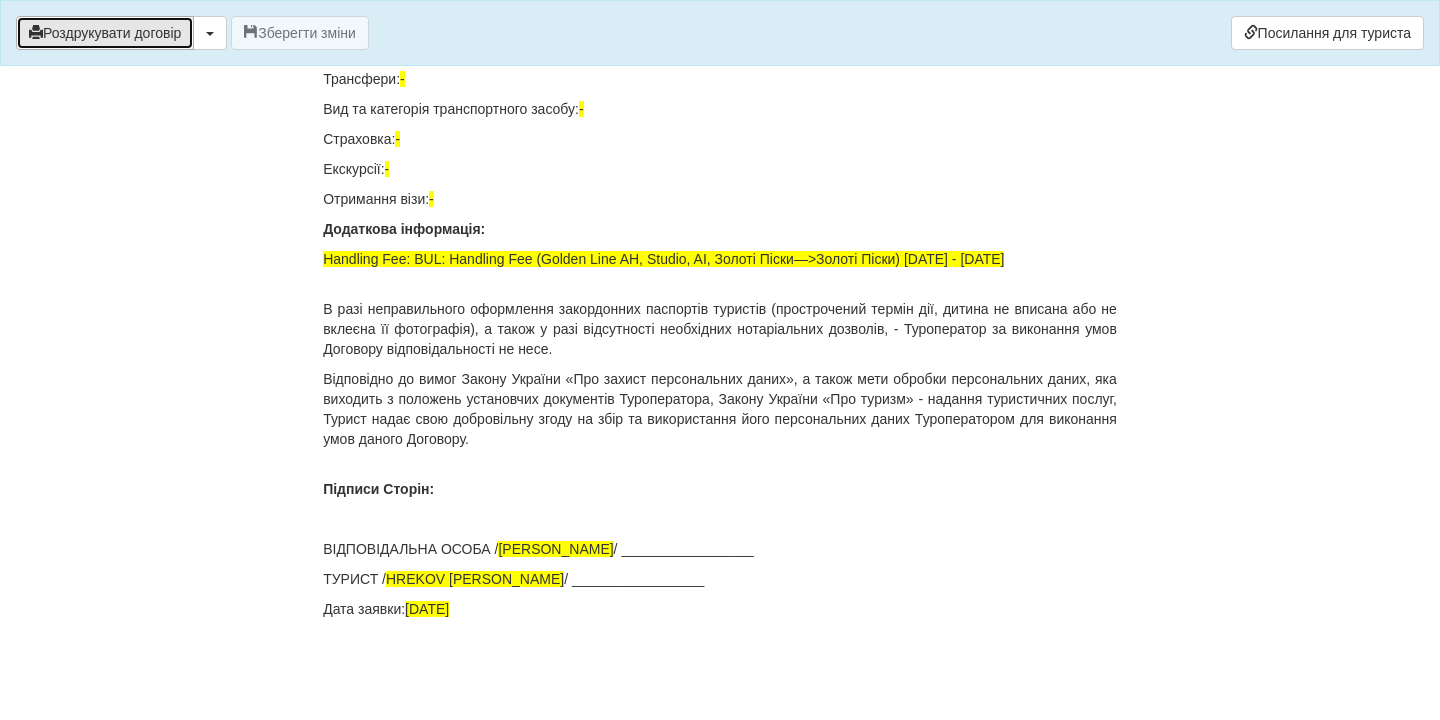 click on "Роздрукувати договір" at bounding box center (105, 33) 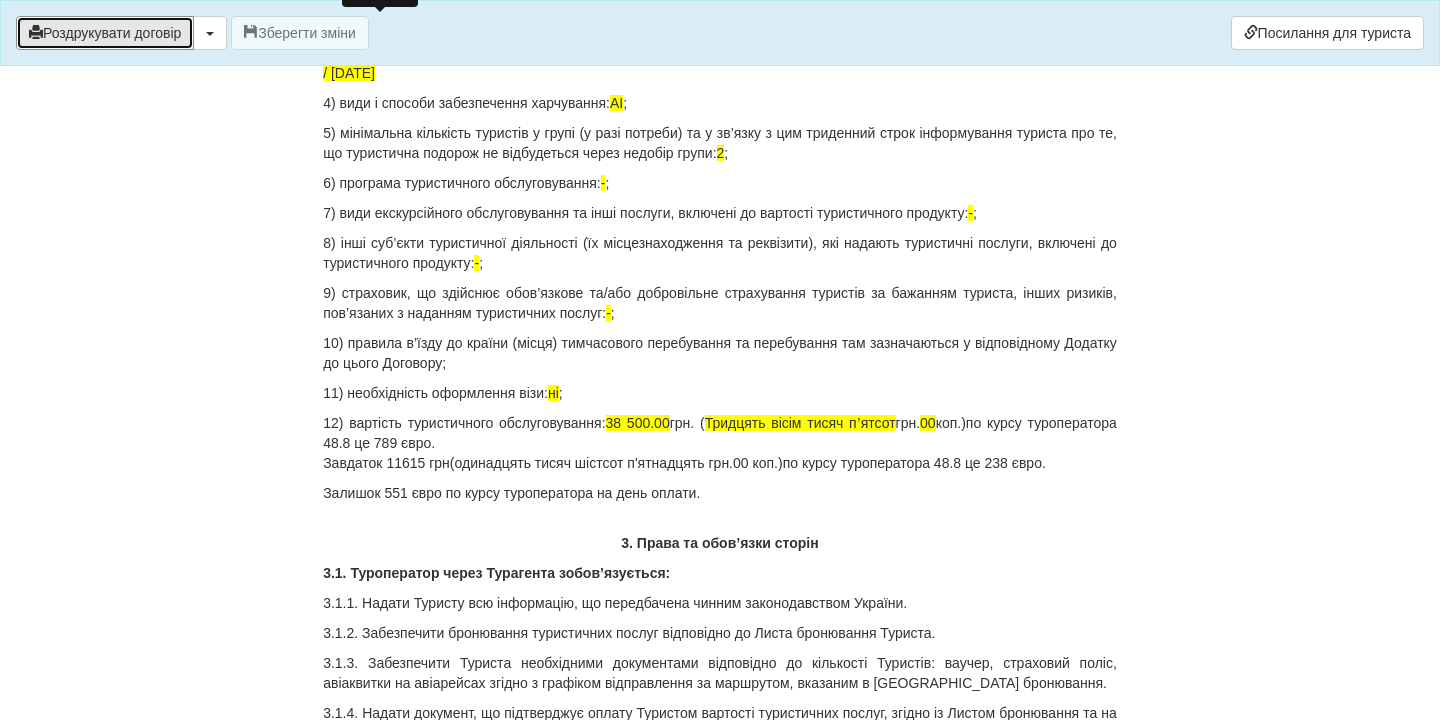 scroll, scrollTop: 2102, scrollLeft: 0, axis: vertical 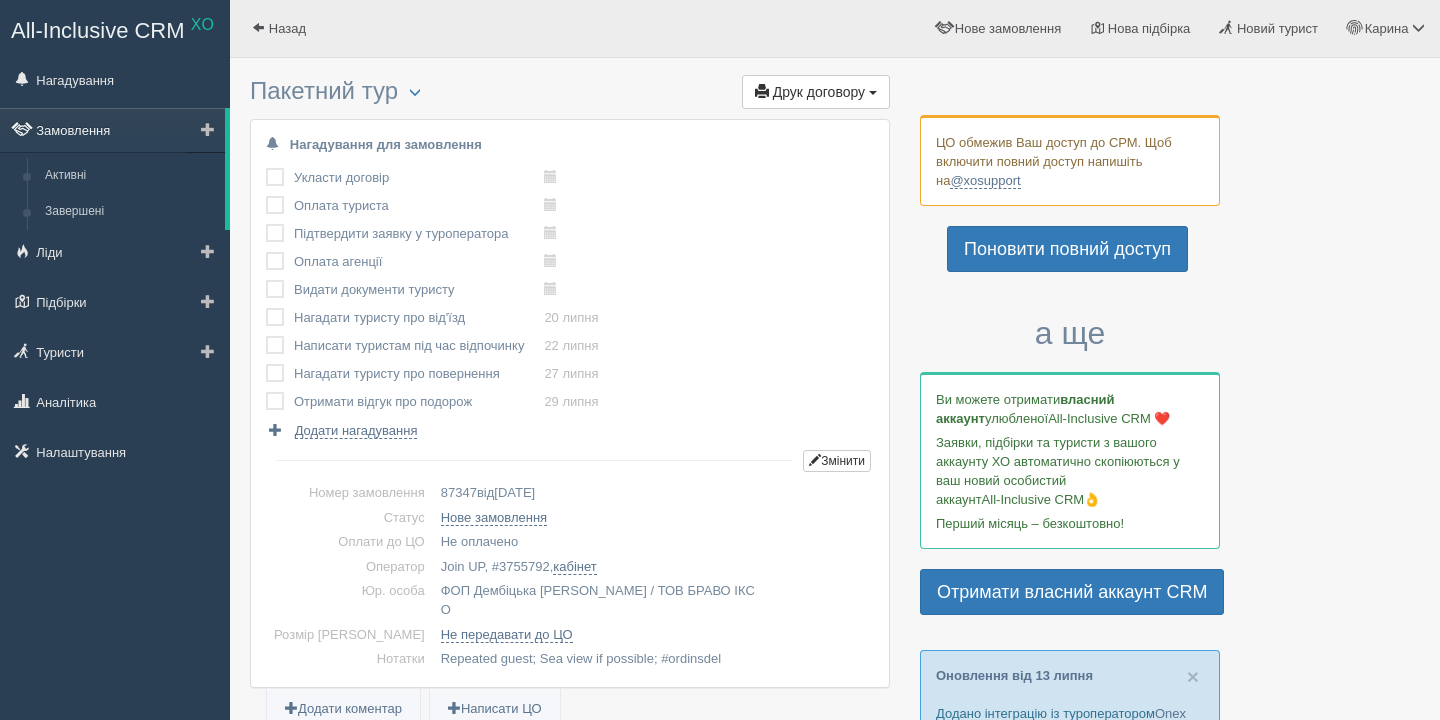 click on "Замовлення" at bounding box center (112, 130) 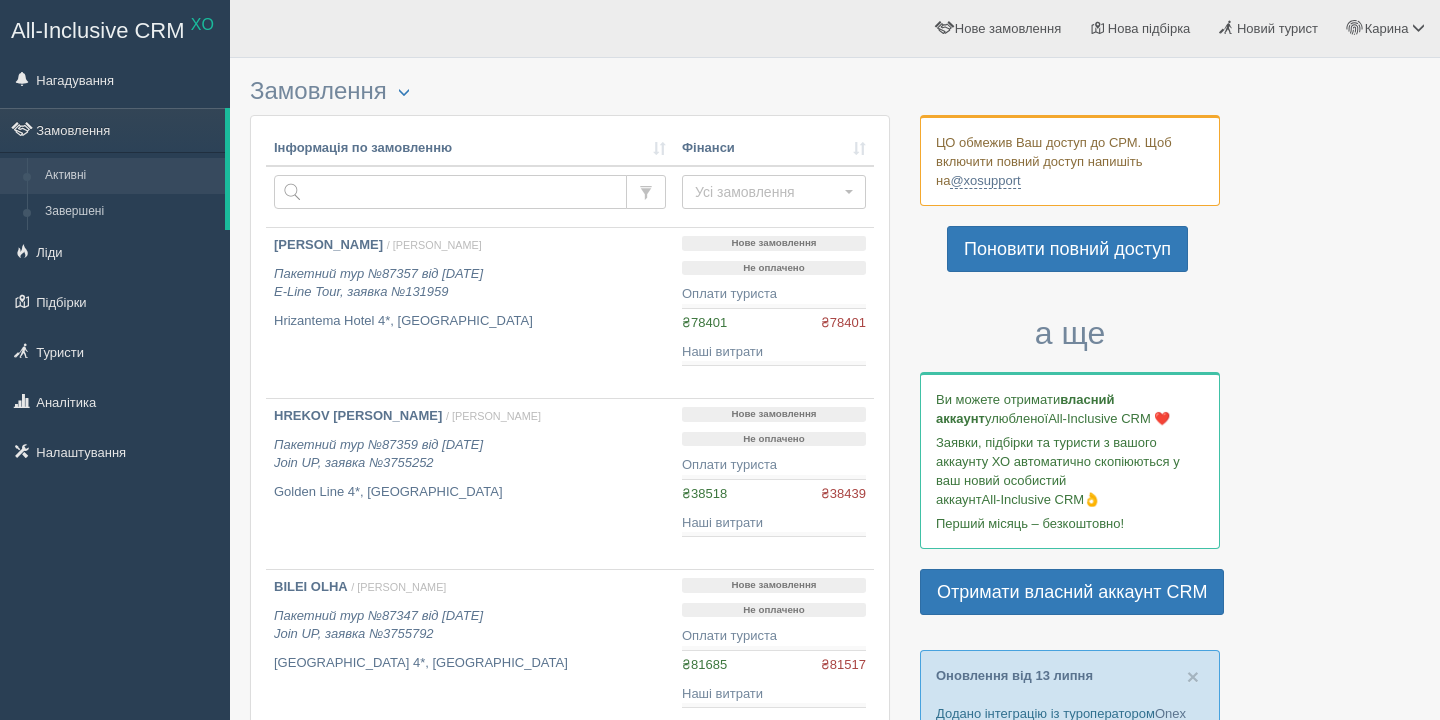 scroll, scrollTop: 0, scrollLeft: 0, axis: both 